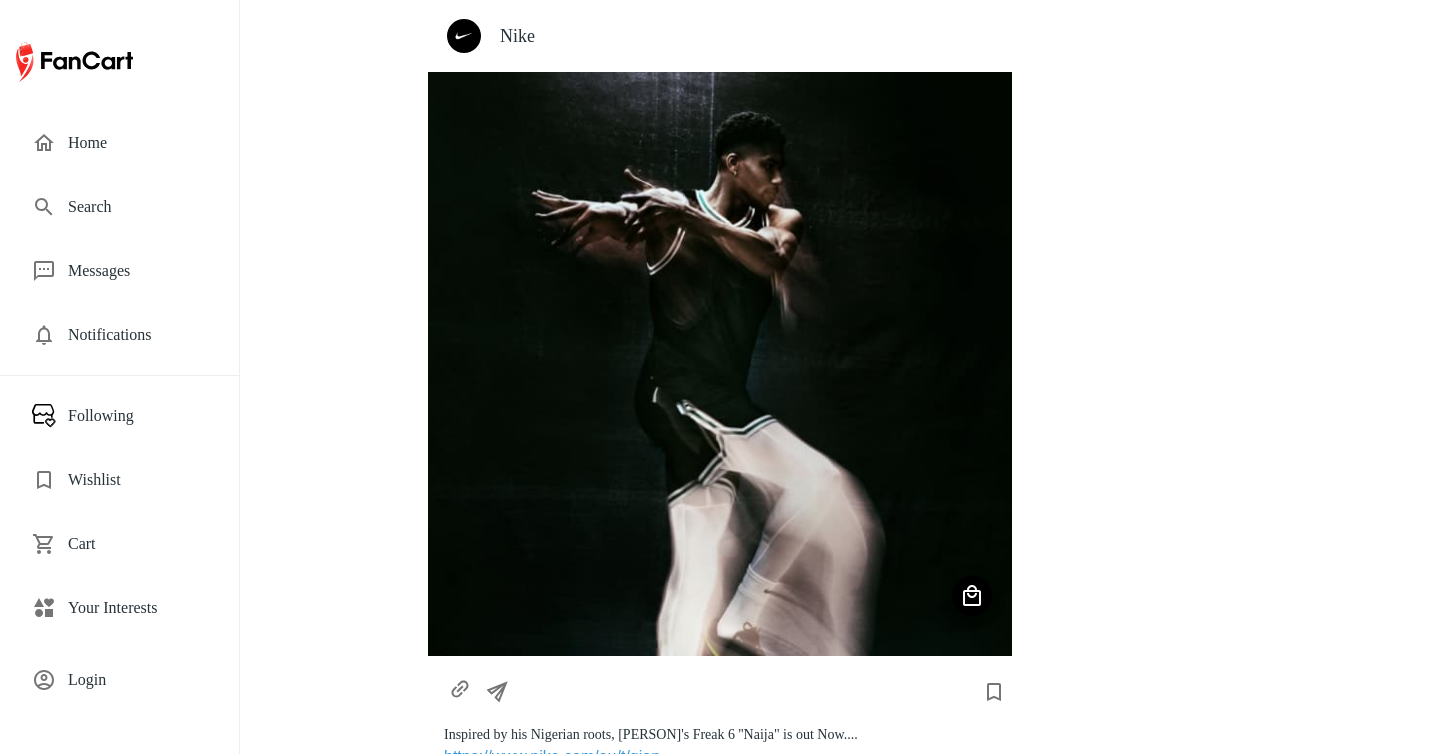 scroll, scrollTop: 0, scrollLeft: 0, axis: both 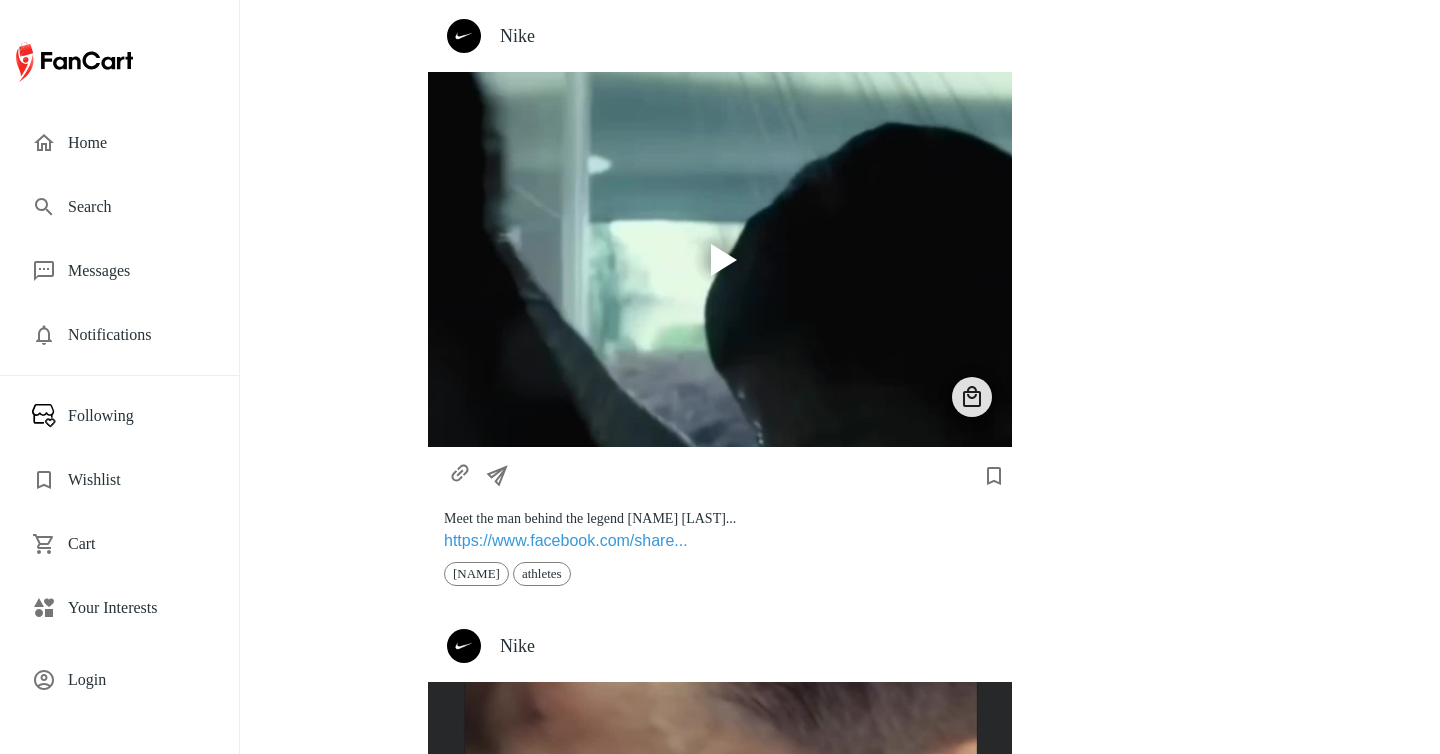 click on "Login" at bounding box center (119, 680) 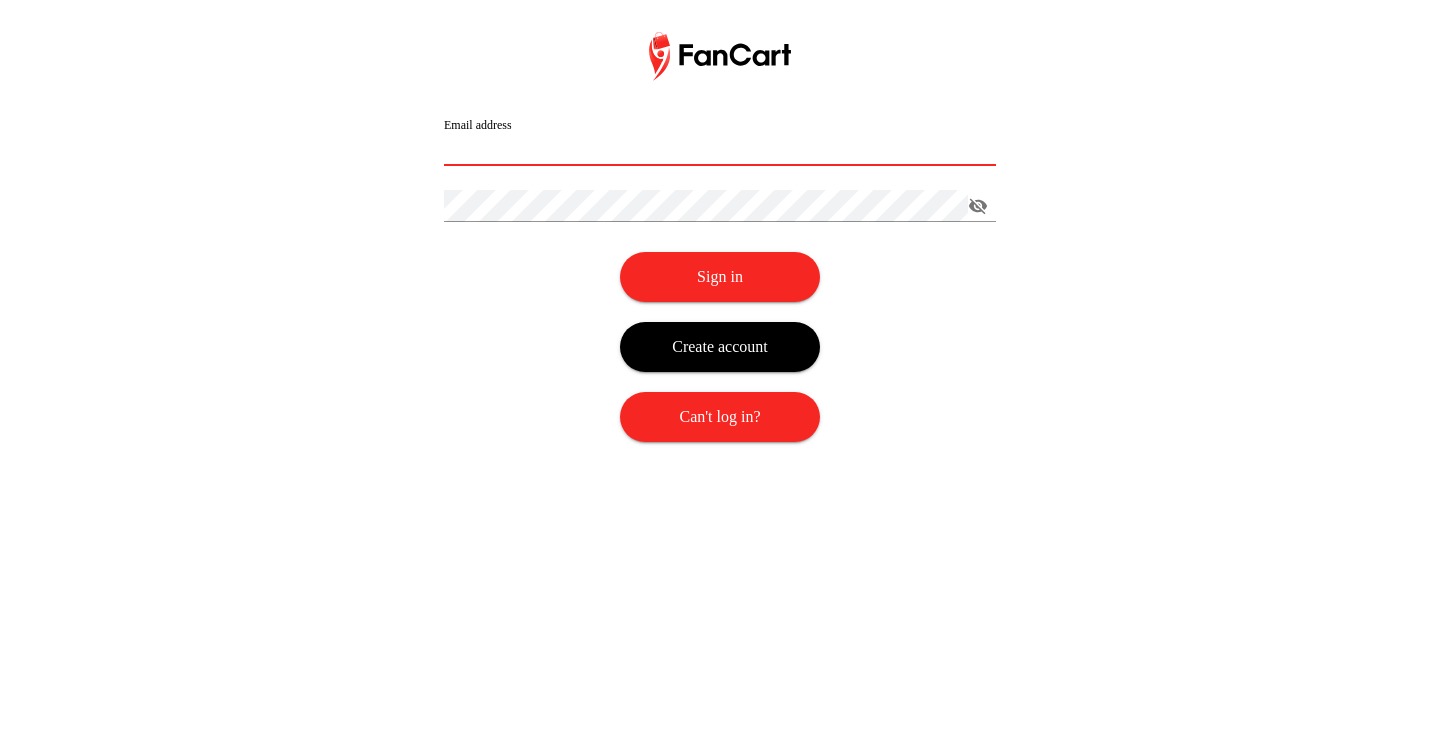 type on "**********" 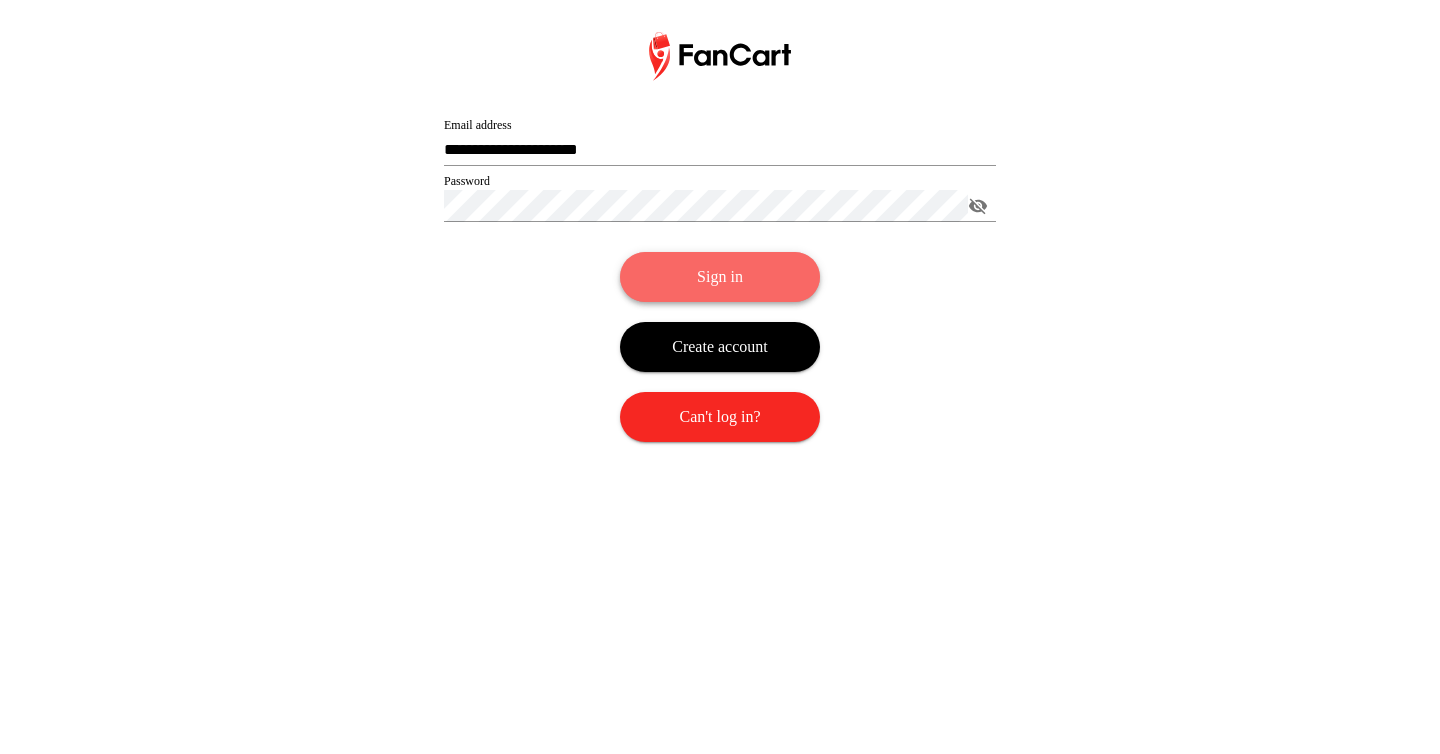 click on "Sign in" at bounding box center [720, 277] 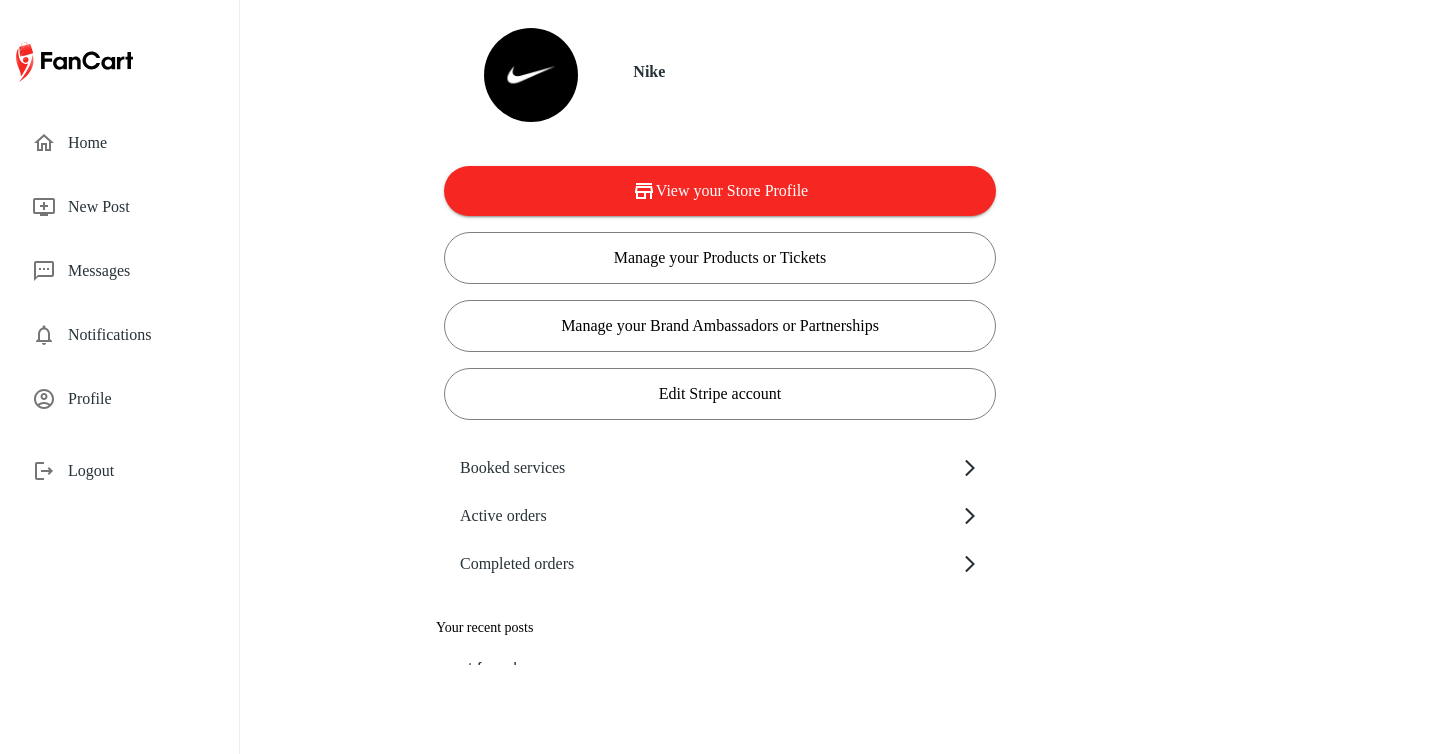 scroll, scrollTop: 0, scrollLeft: 0, axis: both 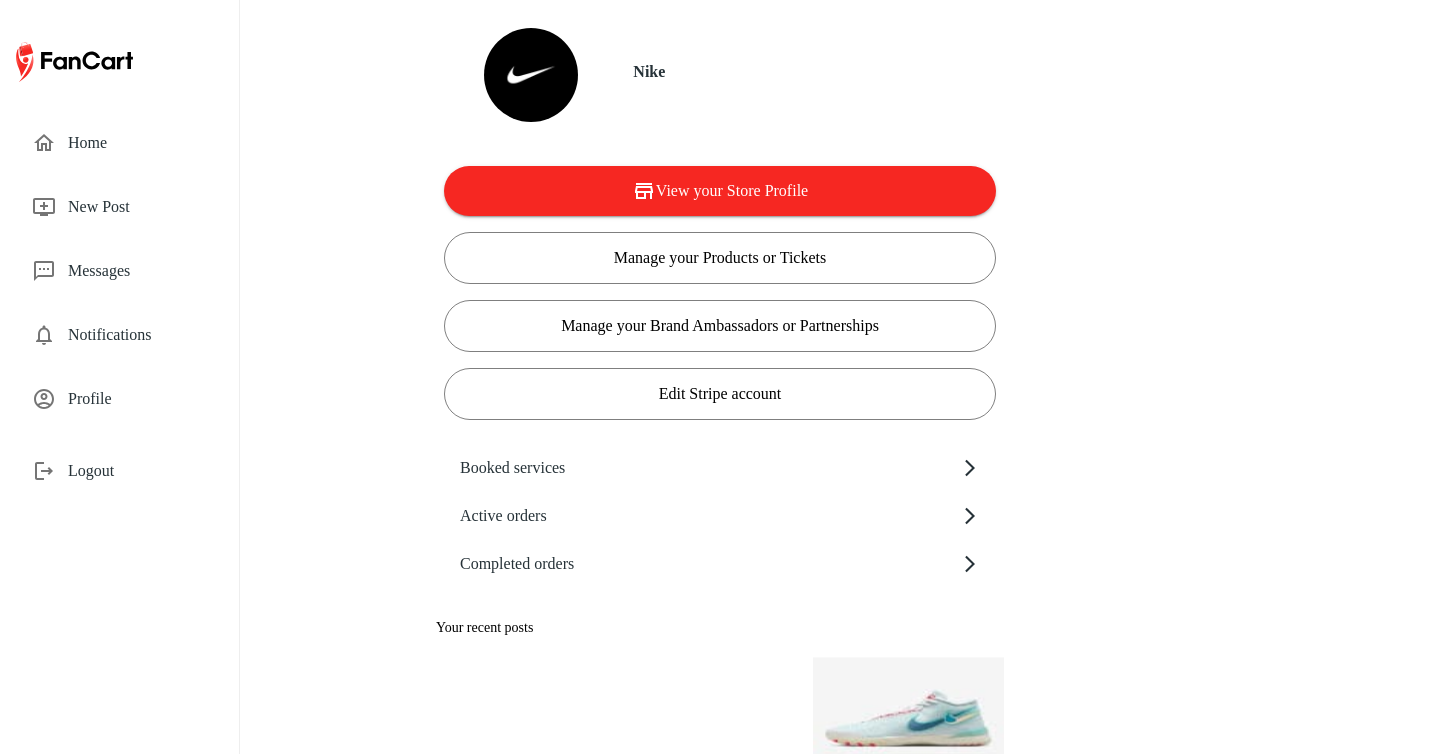 click on "Profile" at bounding box center [137, 399] 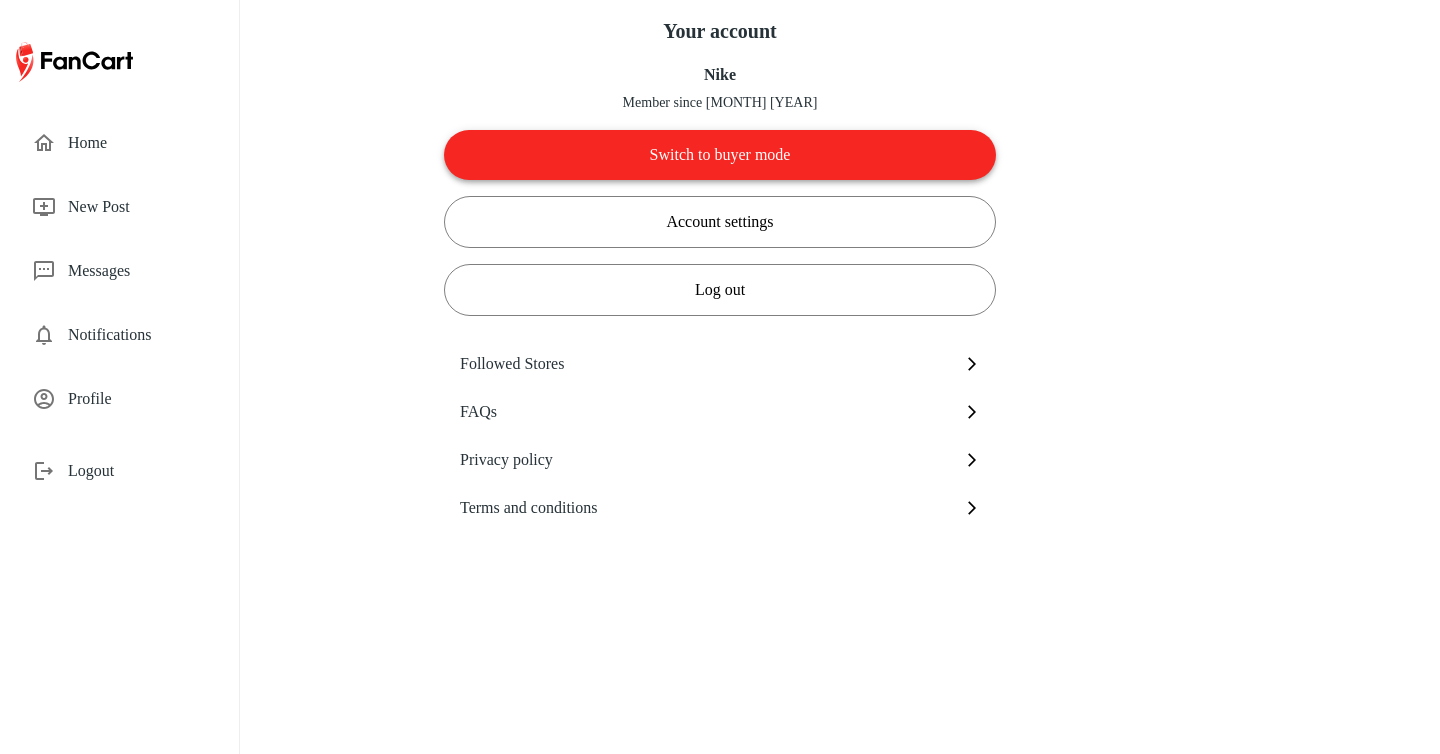 click on "Switch to buyer mode" at bounding box center [720, 155] 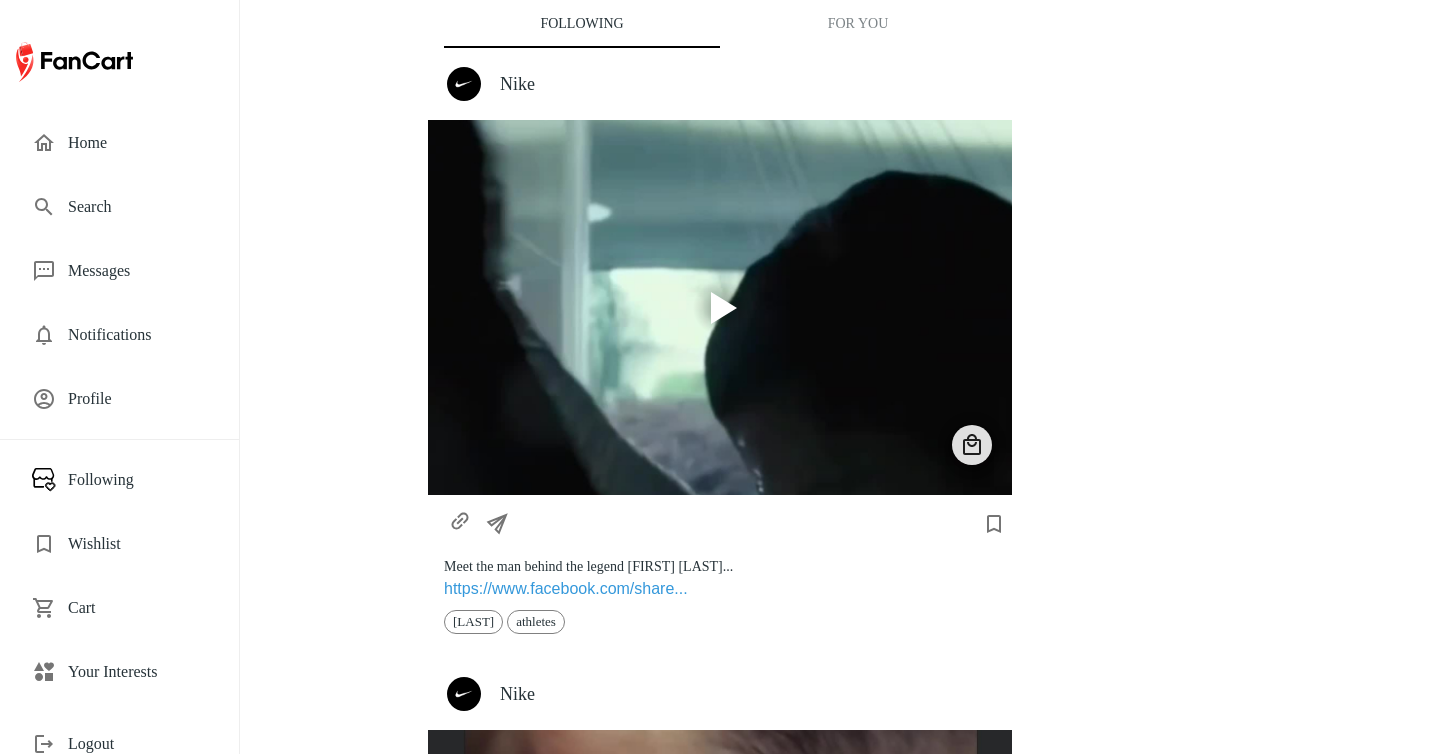 click on "Nike" at bounding box center (748, 84) 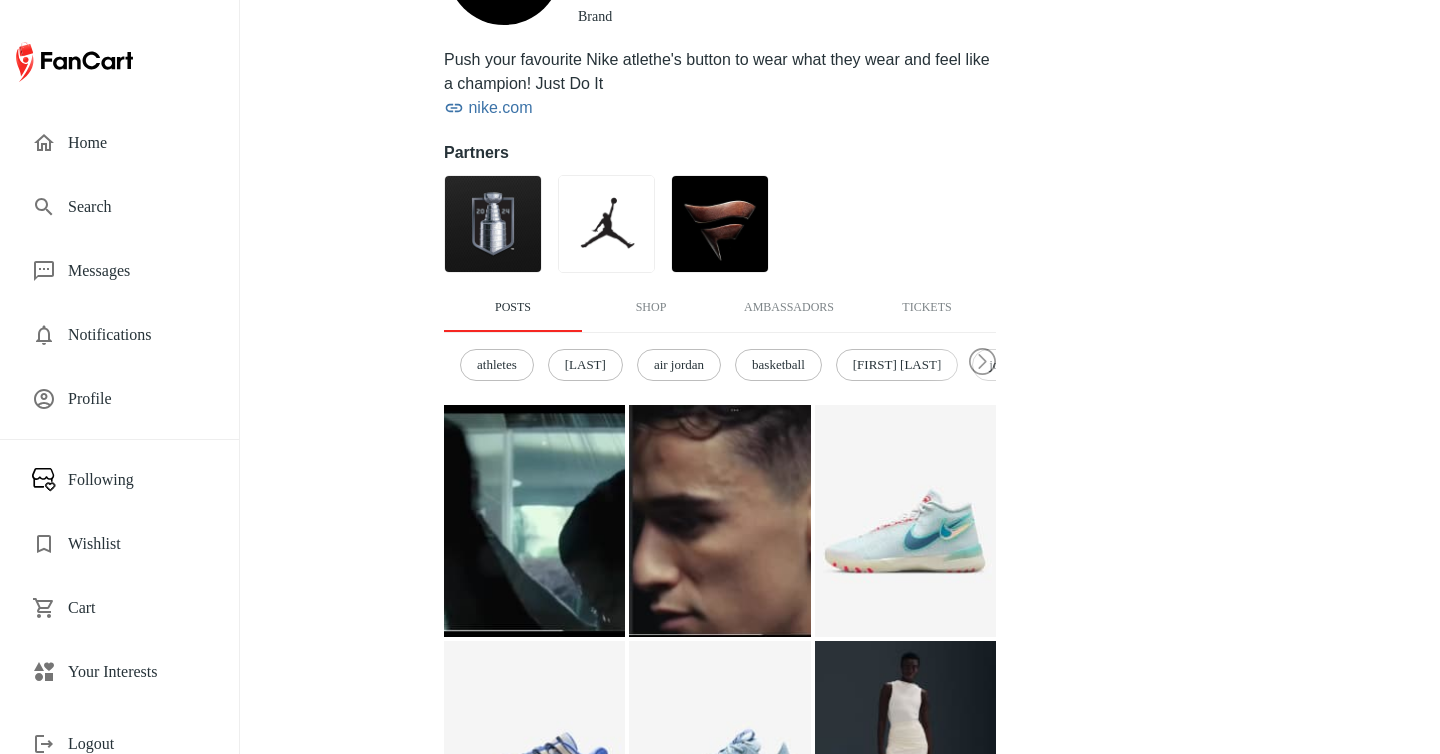 scroll, scrollTop: 367, scrollLeft: 0, axis: vertical 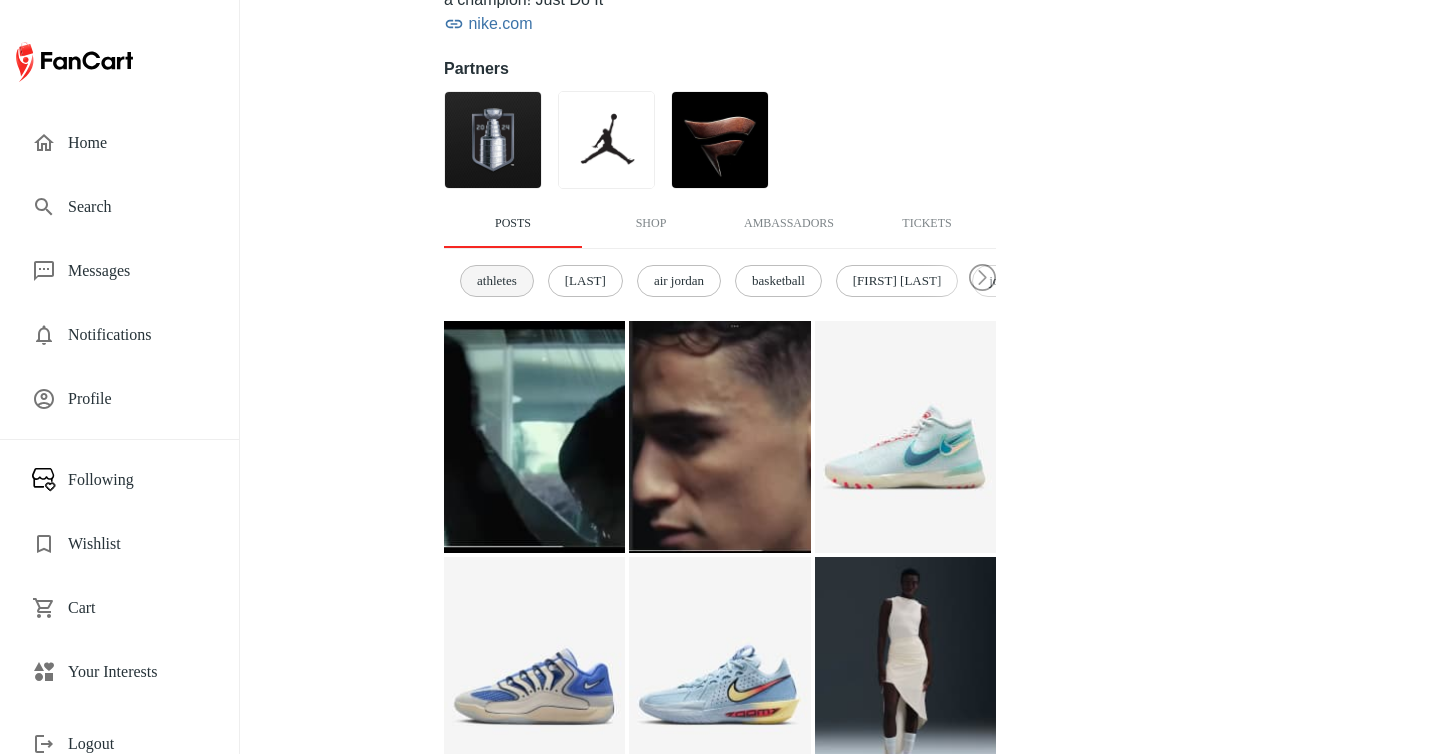 click on "athletes" at bounding box center (497, 281) 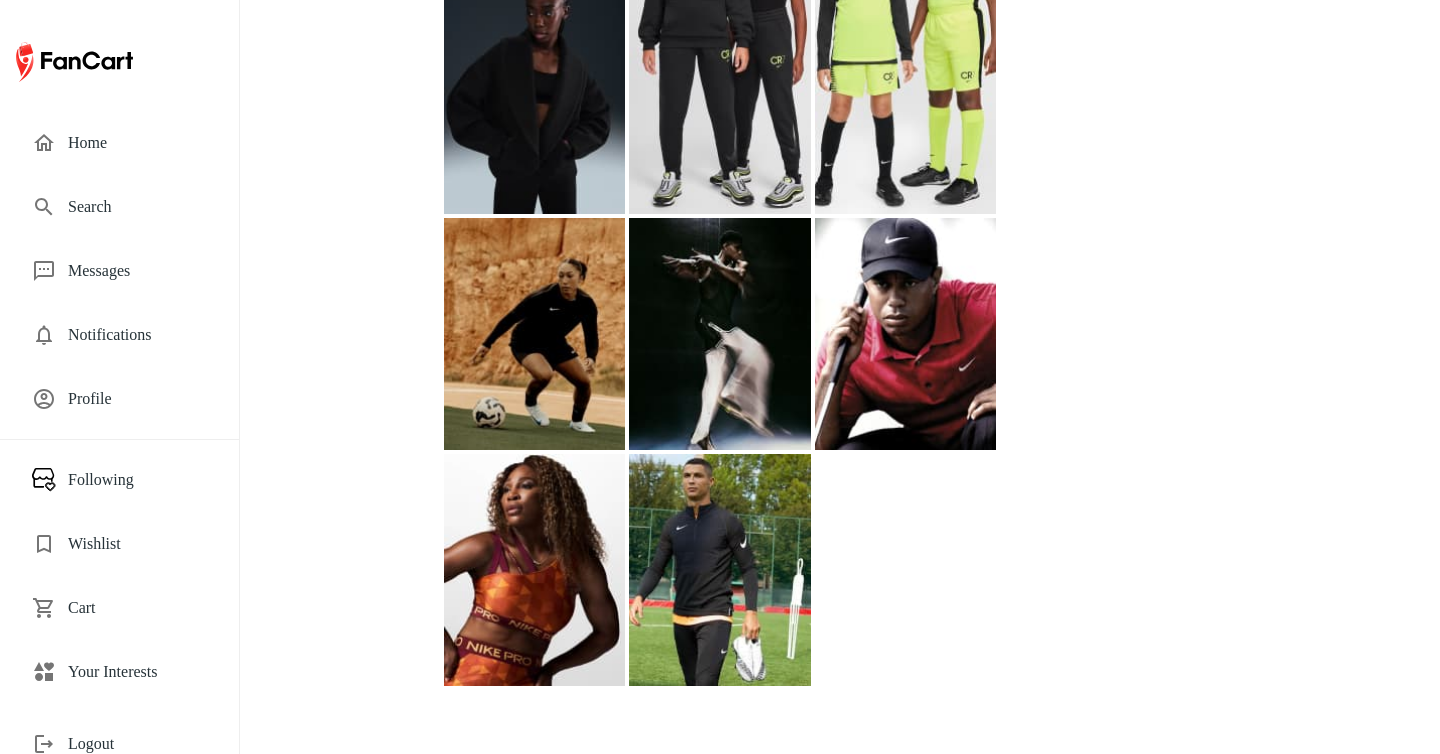 scroll, scrollTop: 952, scrollLeft: 0, axis: vertical 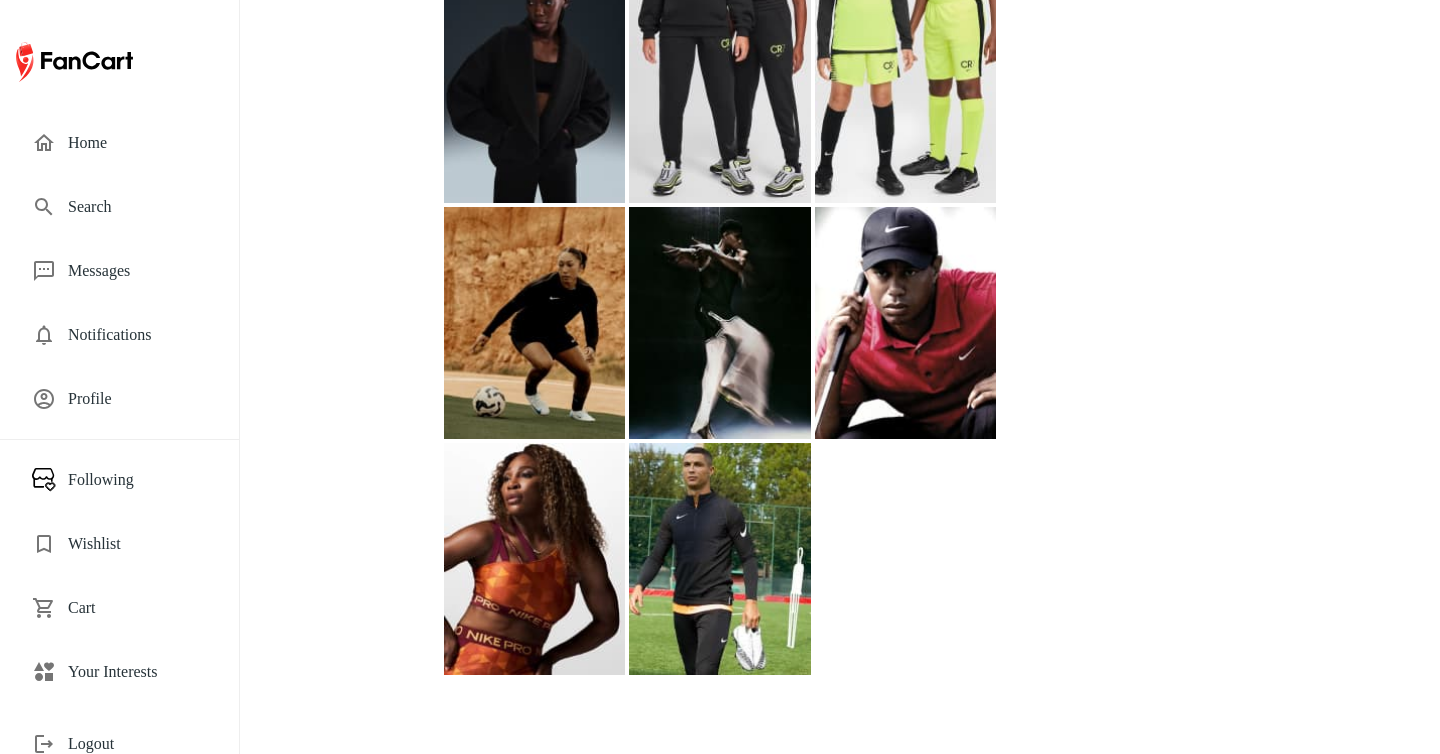 click at bounding box center (905, 88) 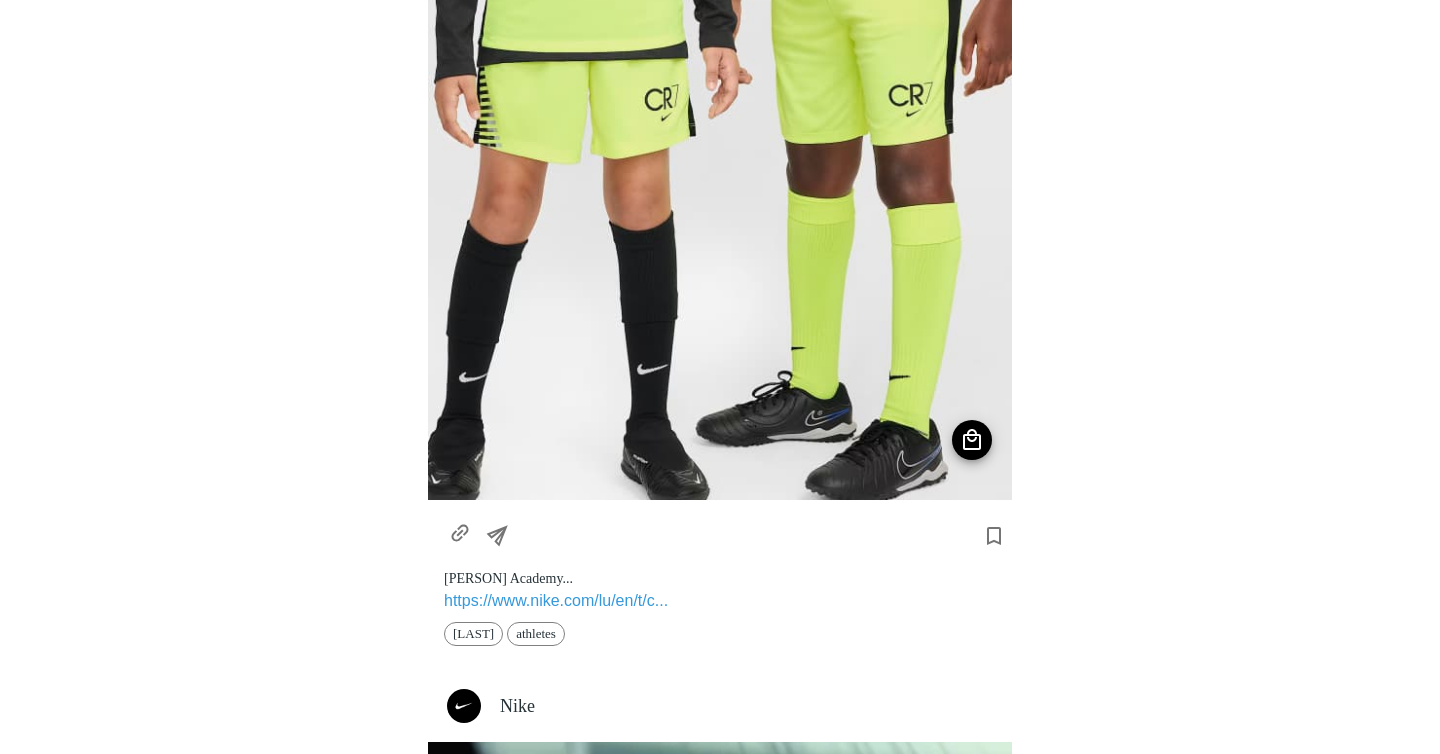 scroll, scrollTop: 0, scrollLeft: 0, axis: both 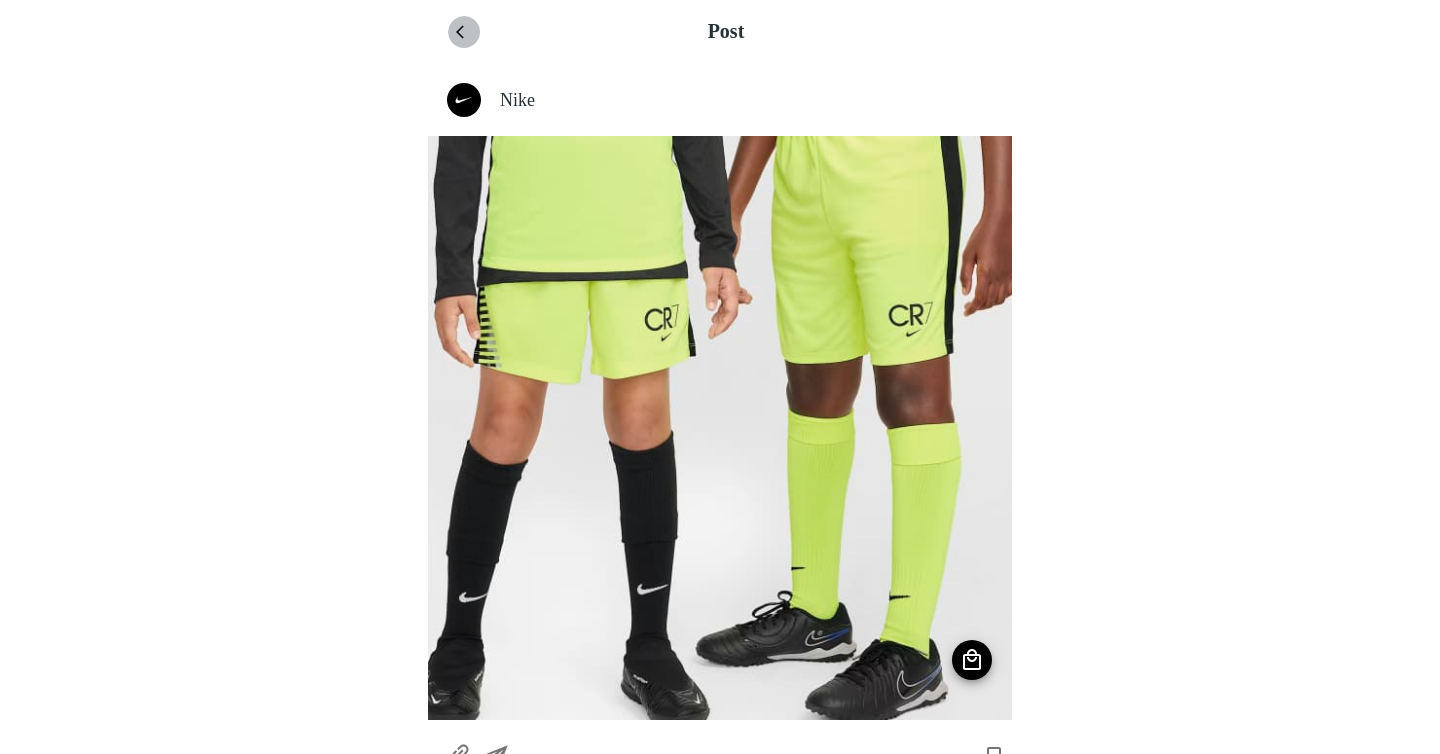 click 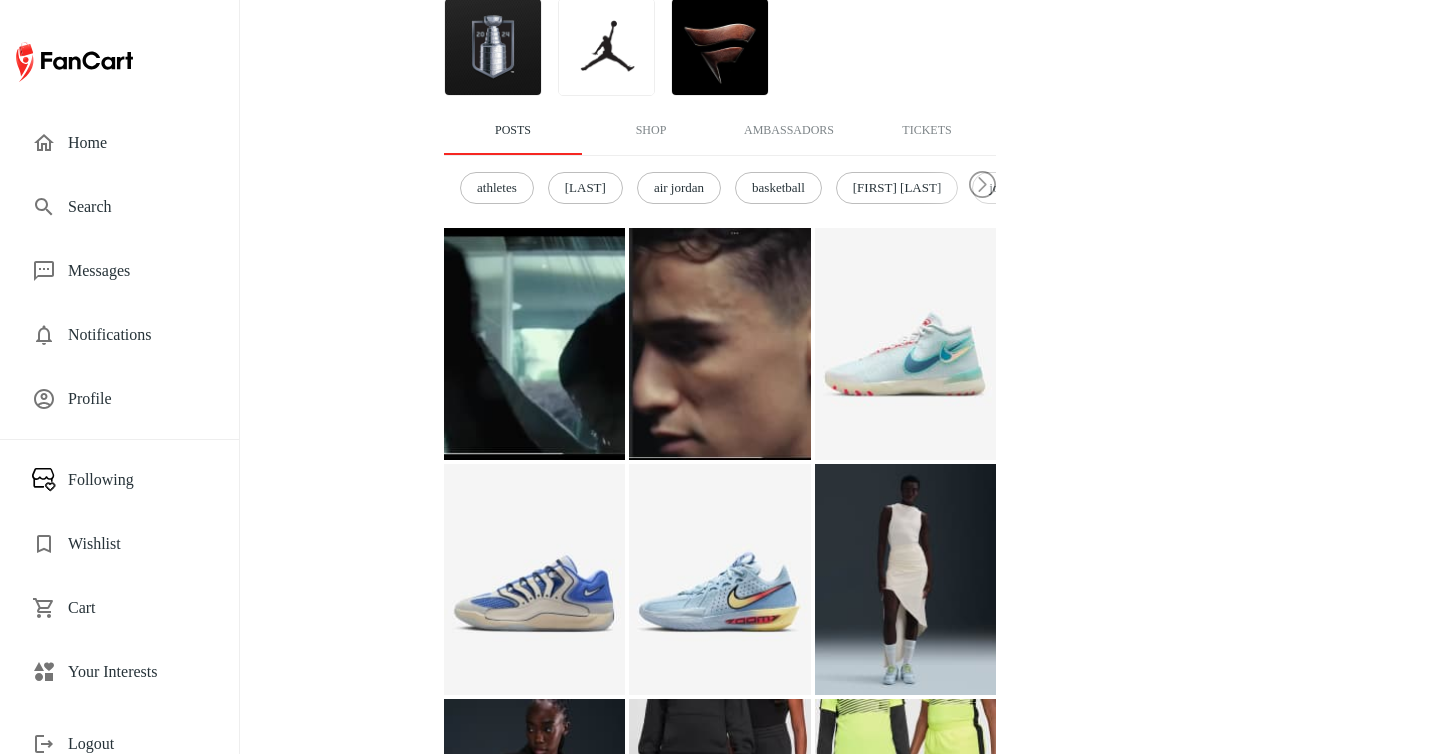 scroll, scrollTop: 396, scrollLeft: 0, axis: vertical 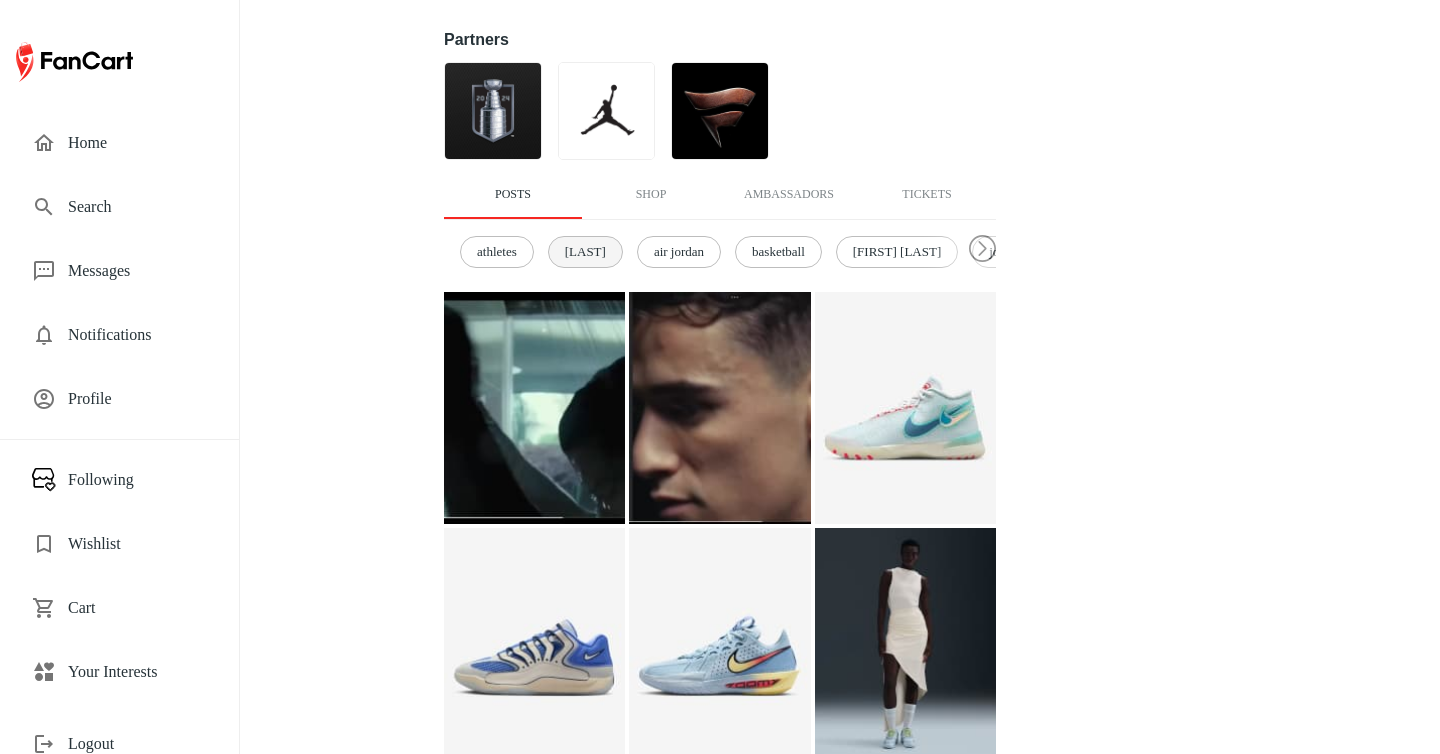 click on "[PERSON]" at bounding box center [585, 252] 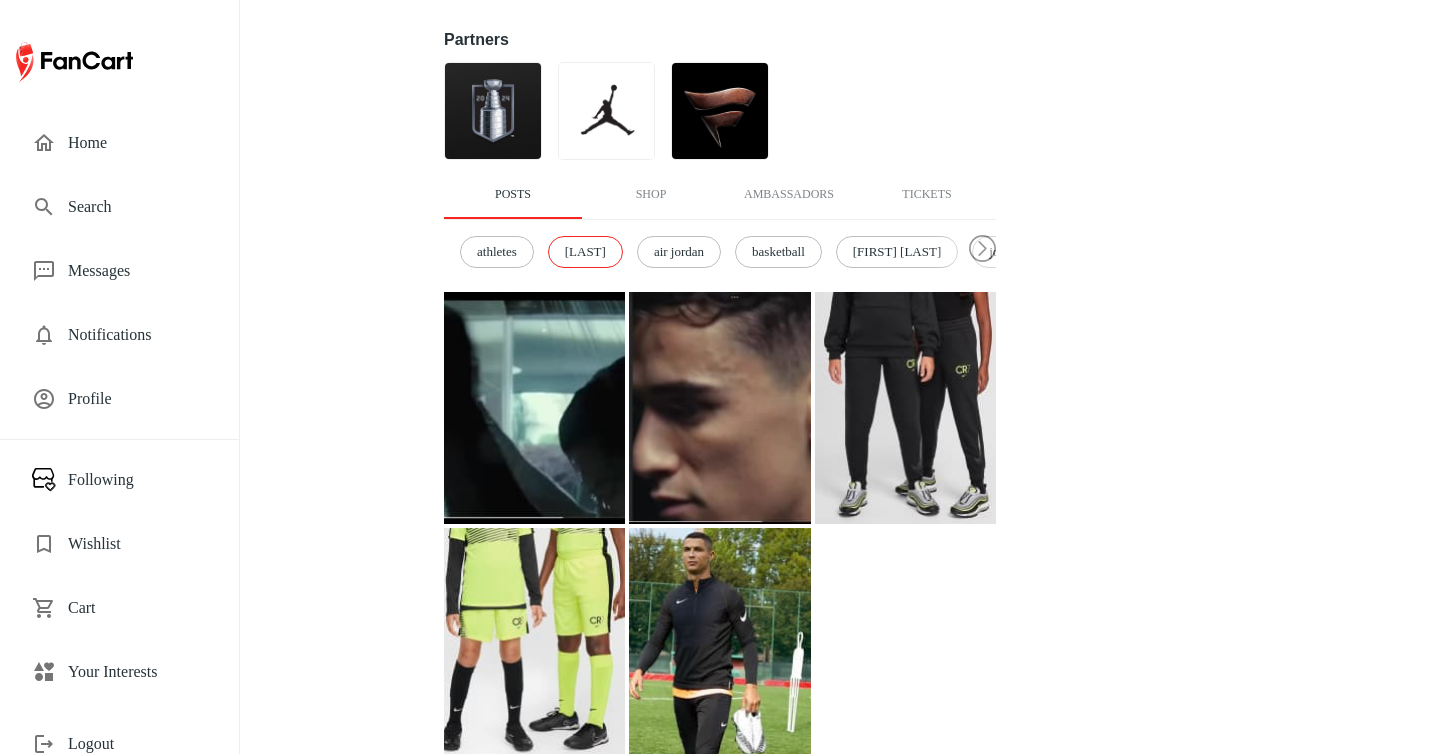 click at bounding box center (719, 408) 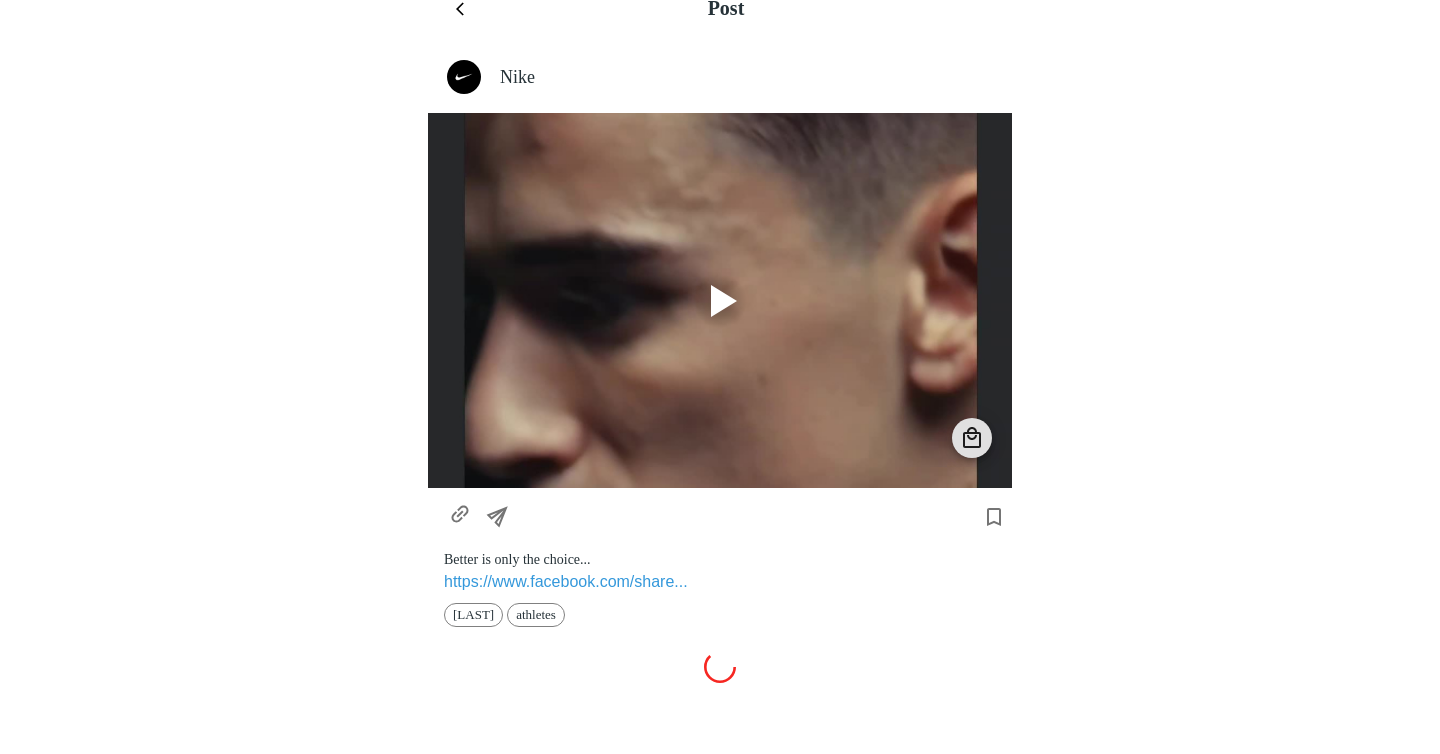 scroll, scrollTop: 0, scrollLeft: 0, axis: both 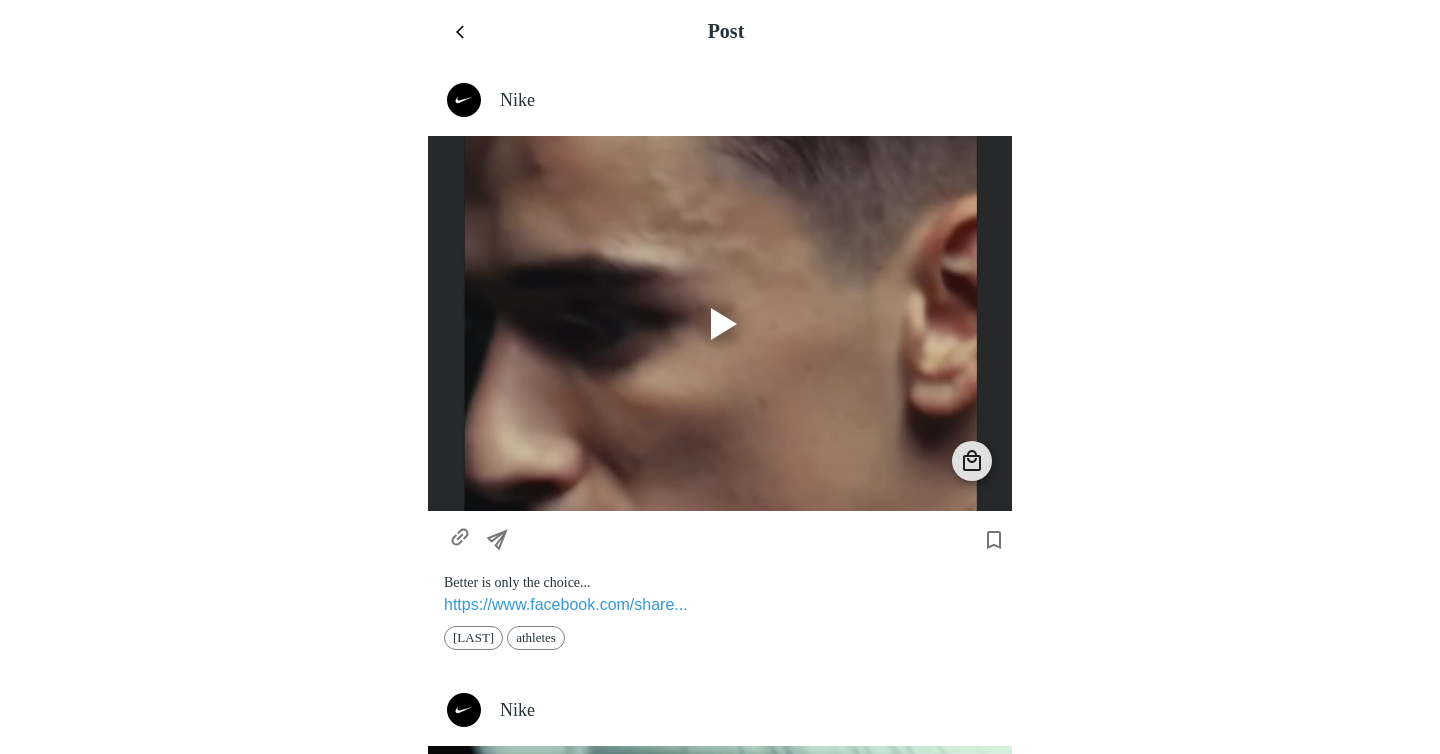 click at bounding box center (724, 324) 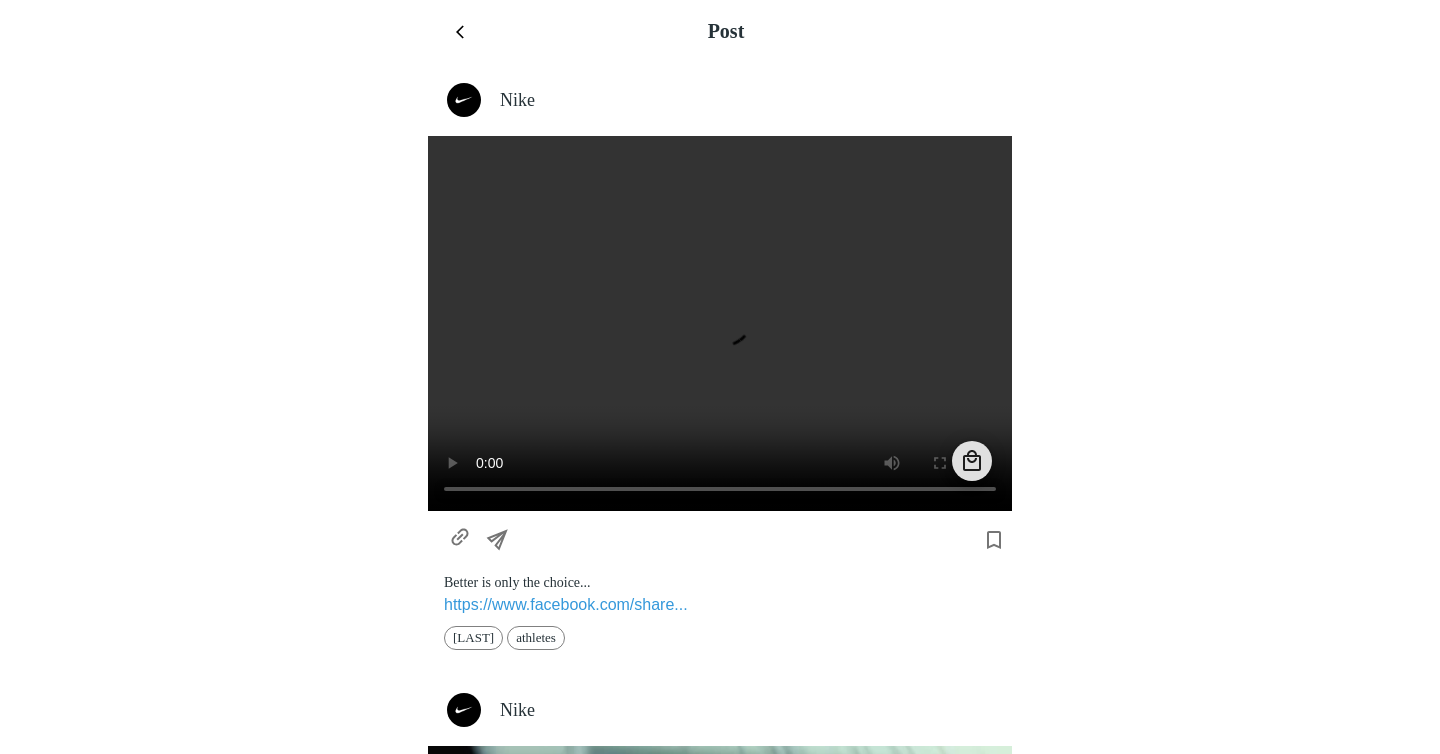 click 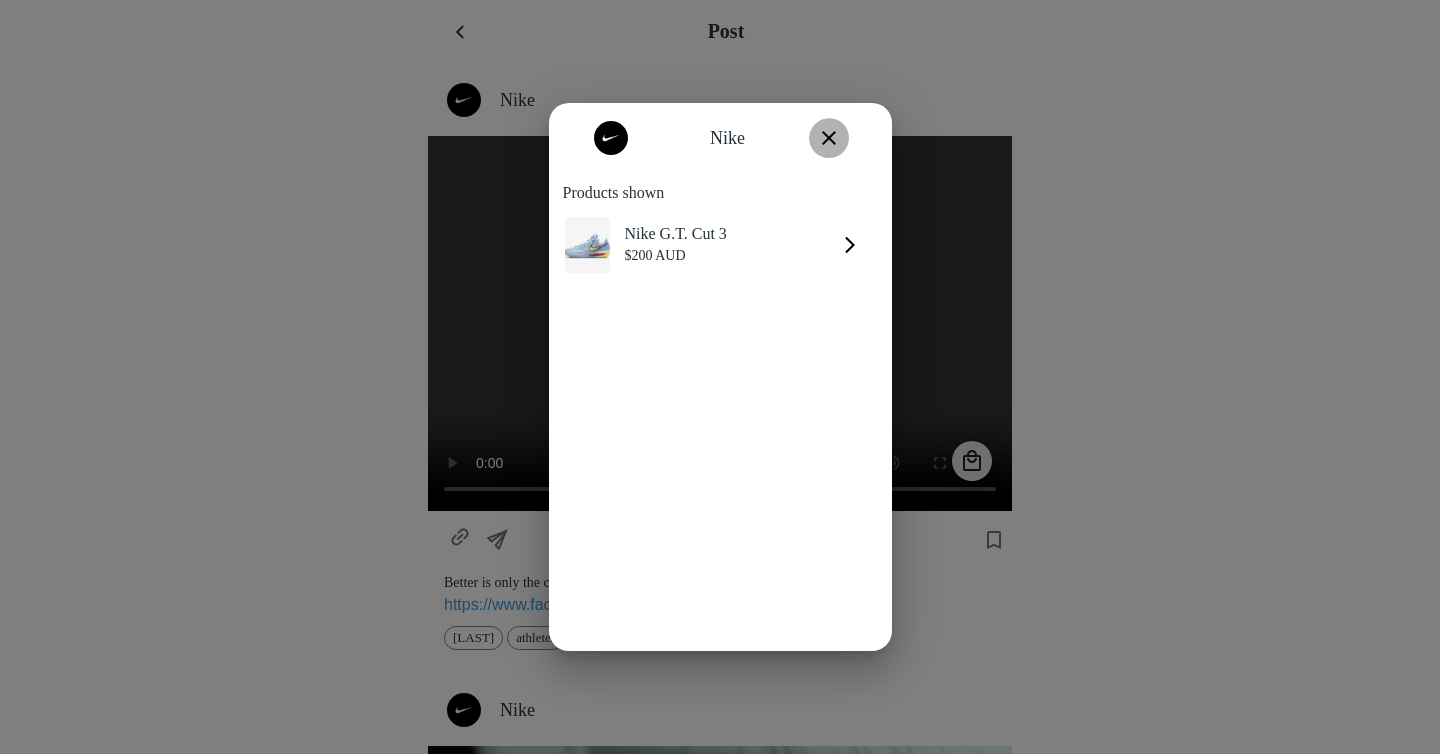 click 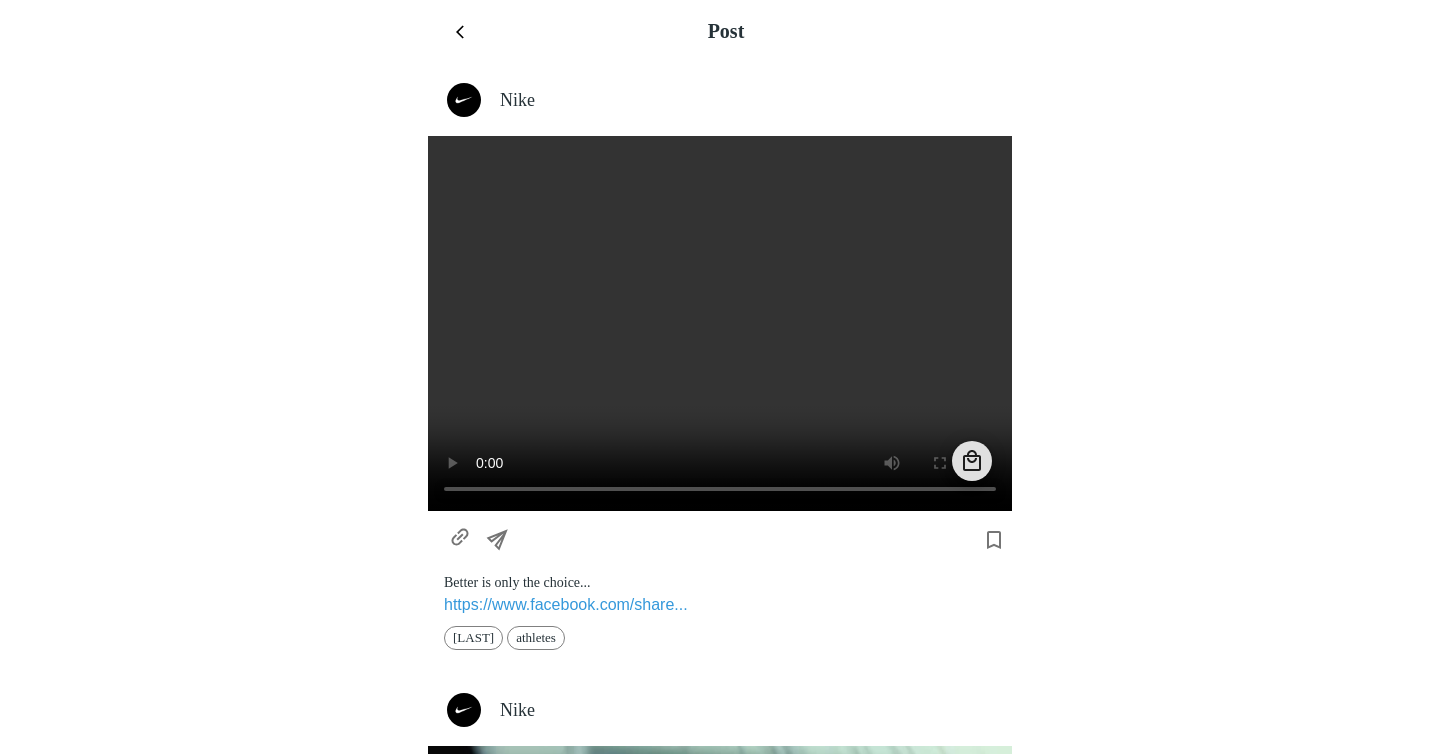 type 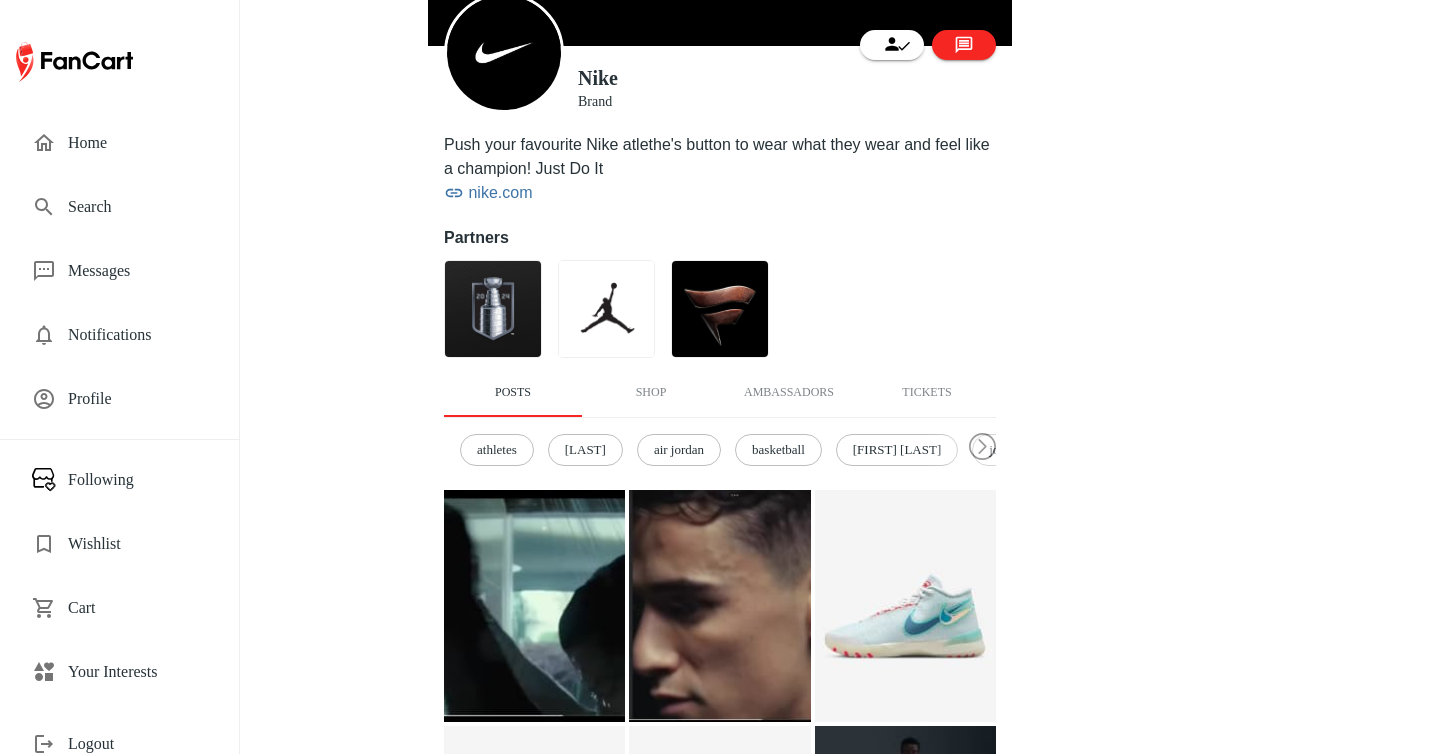 scroll, scrollTop: 232, scrollLeft: 0, axis: vertical 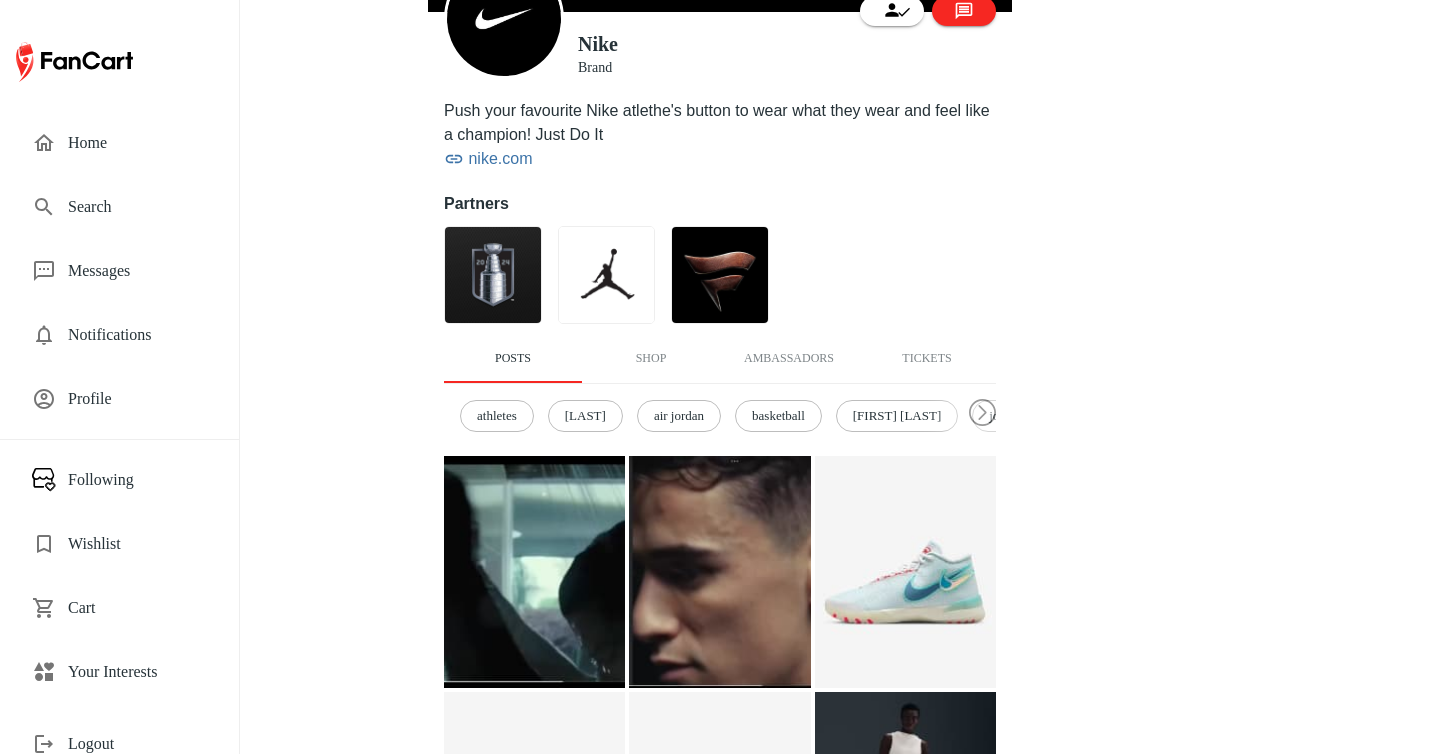 click at bounding box center (719, 572) 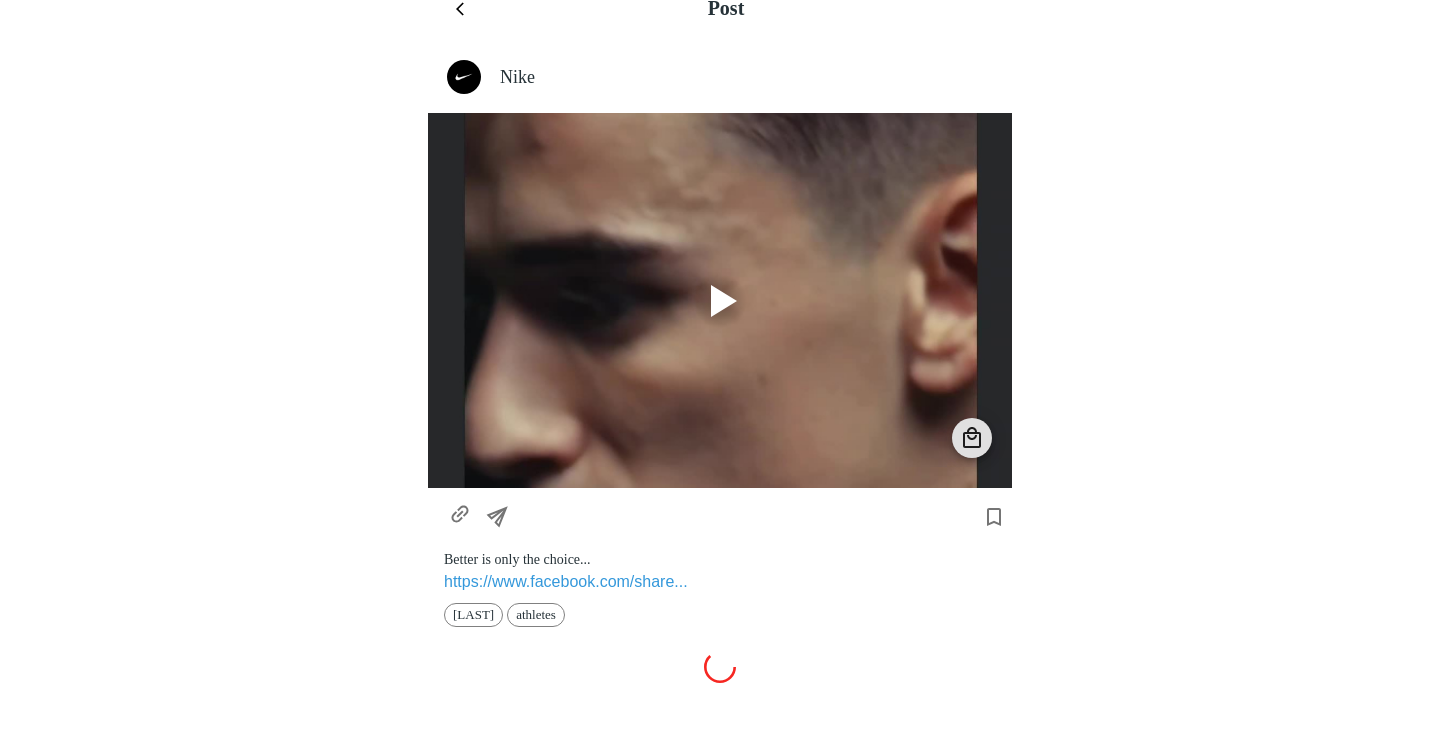 scroll, scrollTop: 0, scrollLeft: 0, axis: both 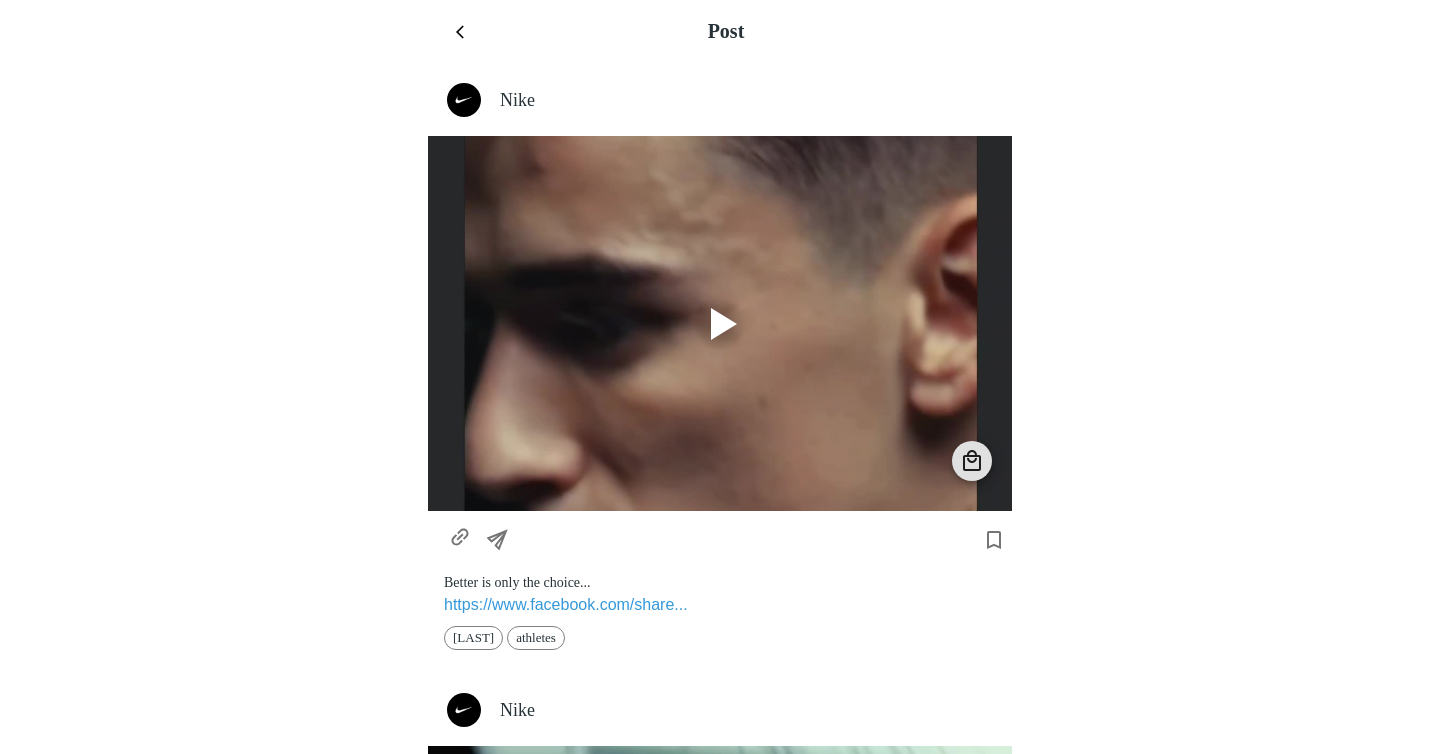 click at bounding box center (720, 323) 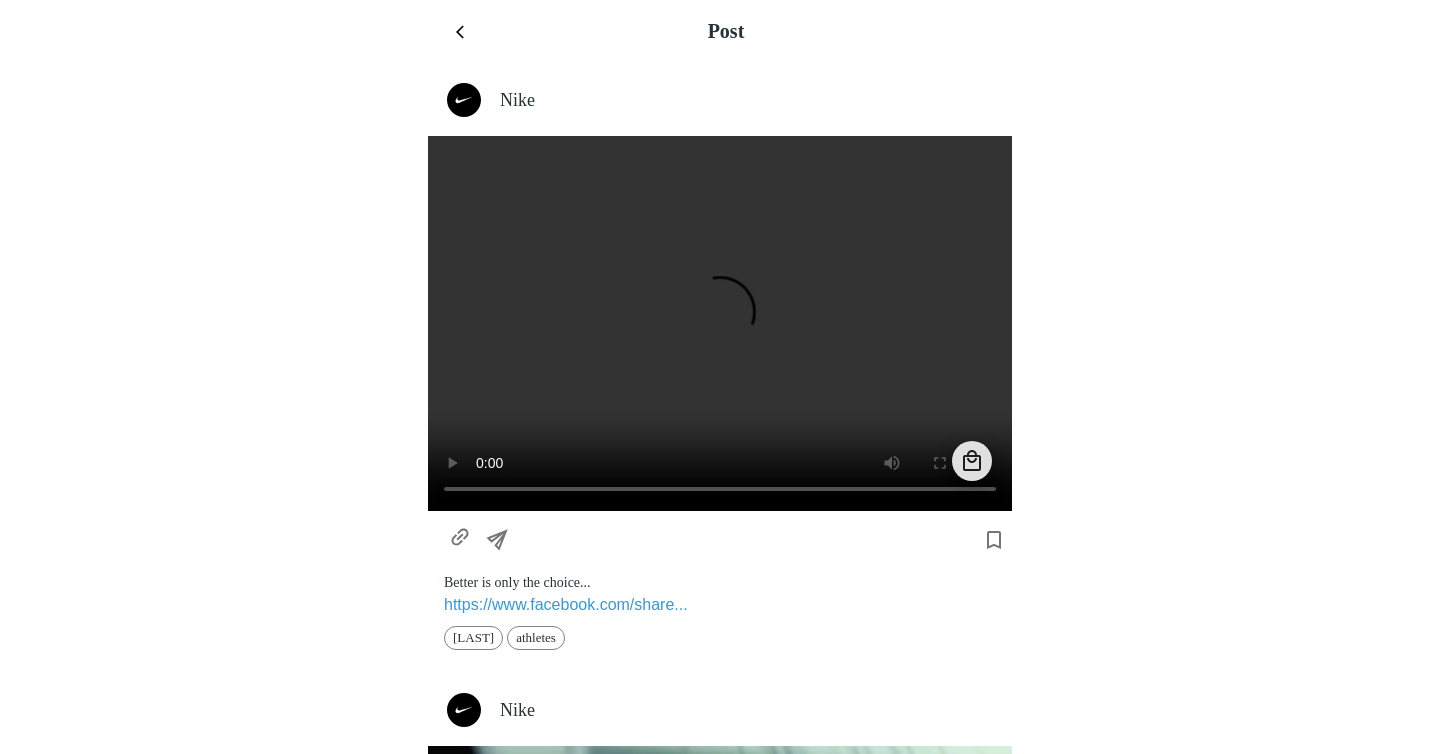 click on "Post" at bounding box center [728, 32] 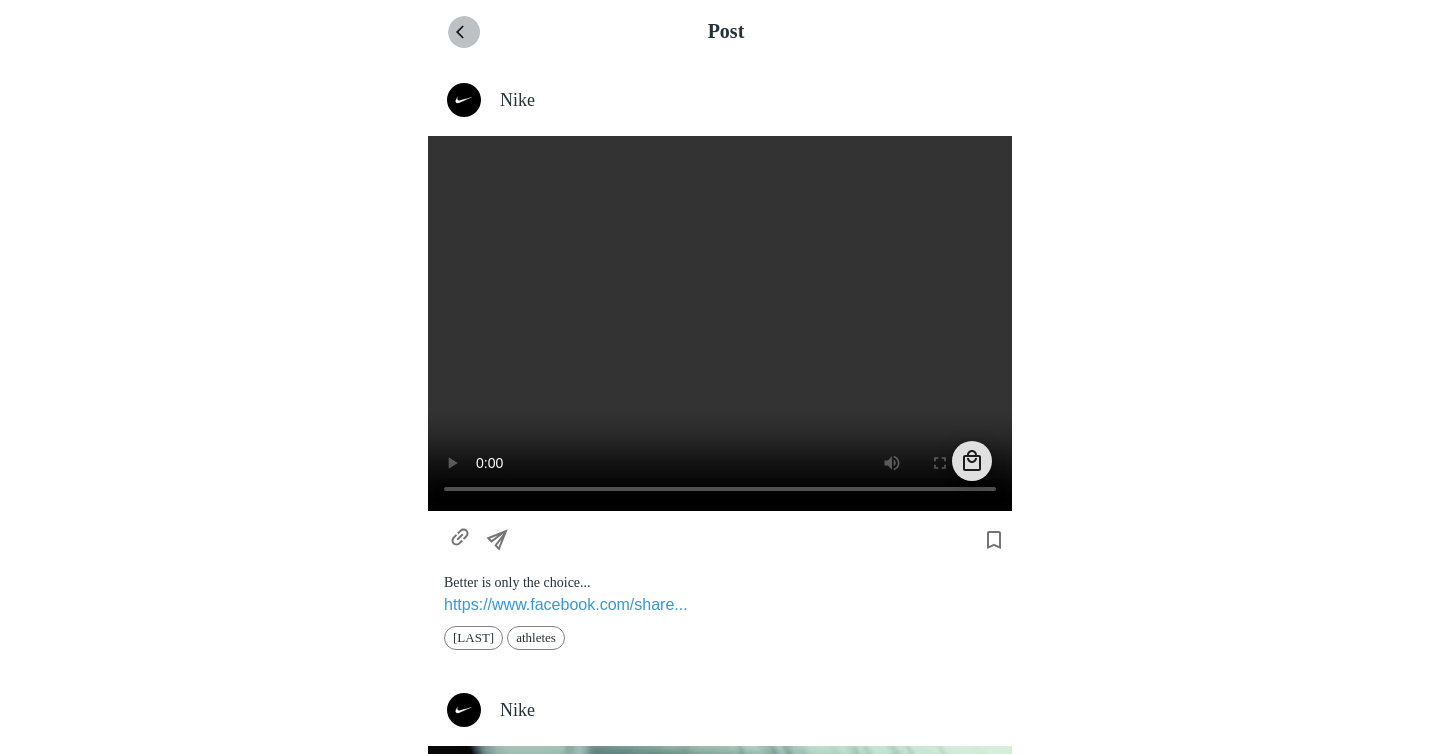 click 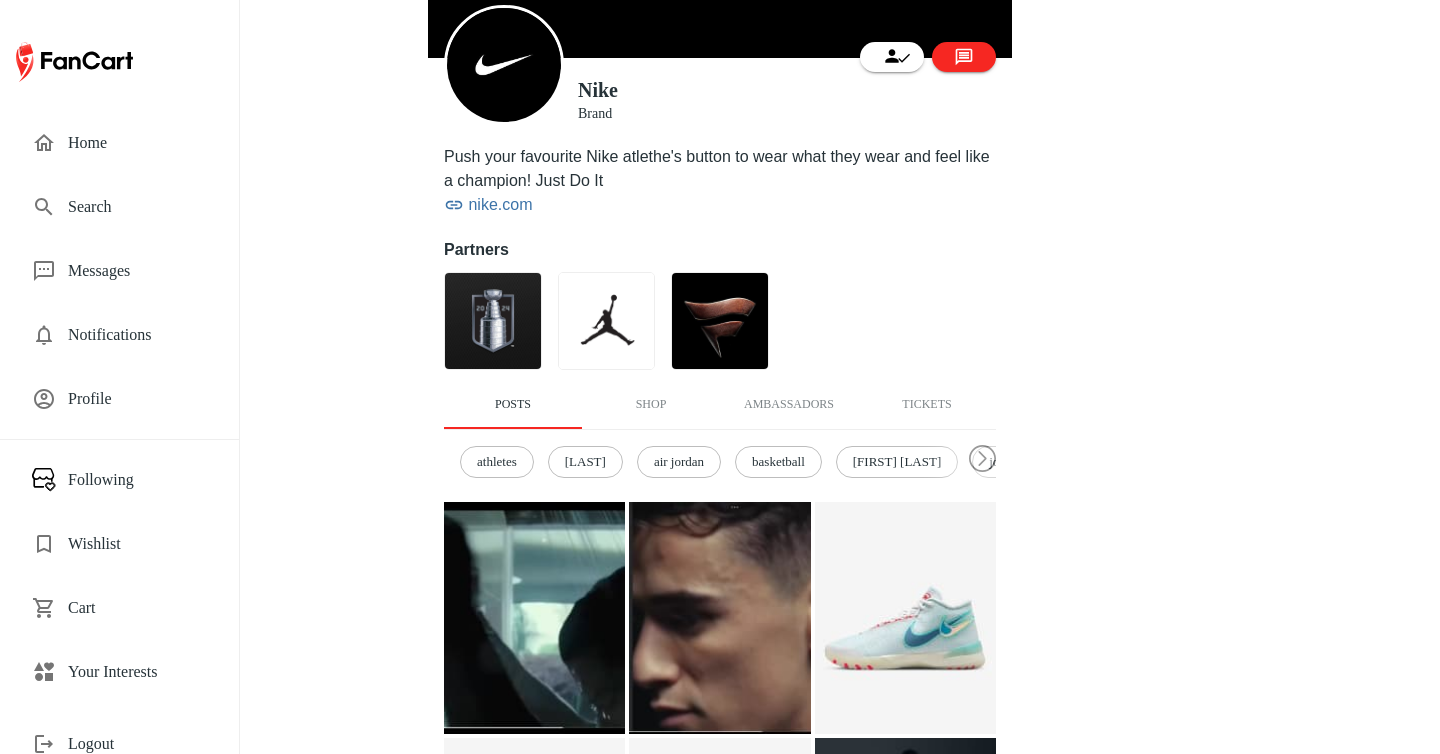 scroll, scrollTop: 199, scrollLeft: 0, axis: vertical 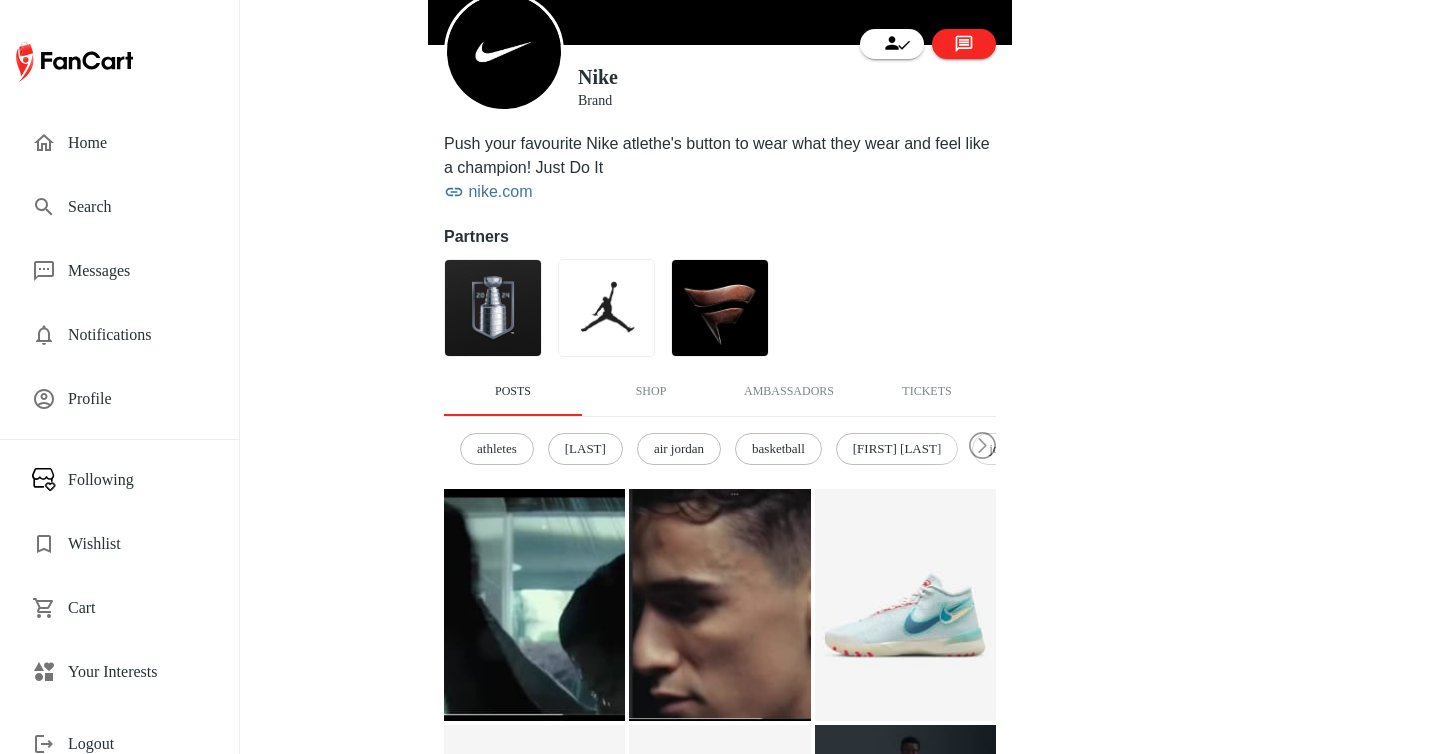 click at bounding box center (534, 605) 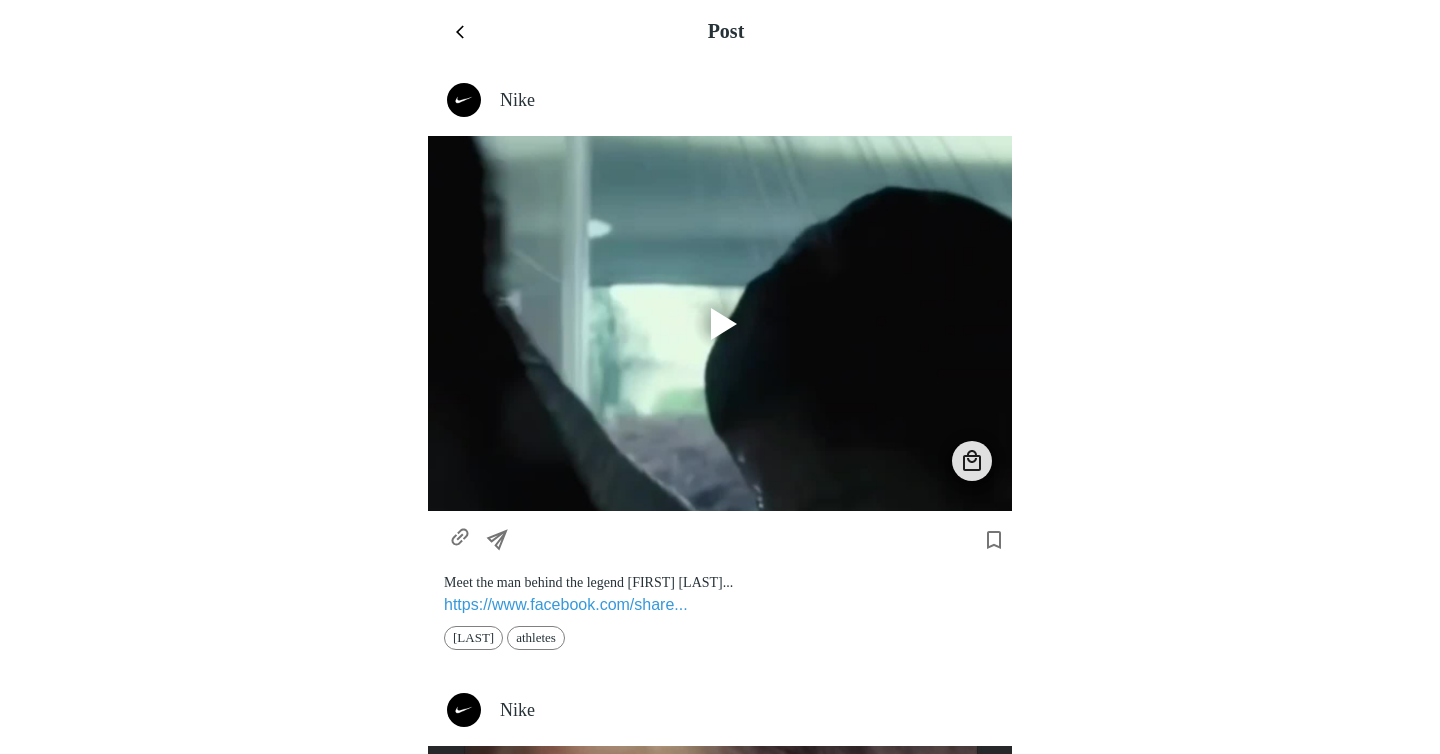 click at bounding box center [724, 324] 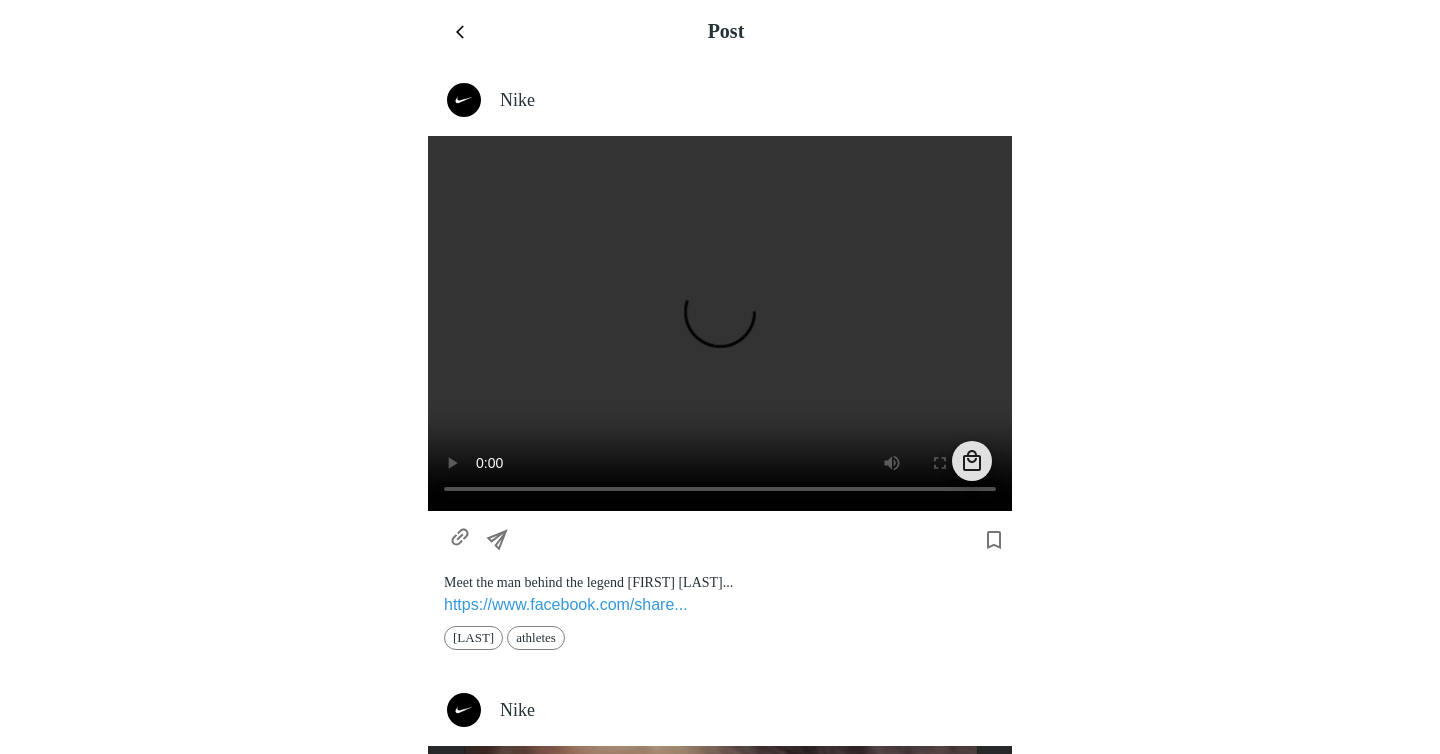 type 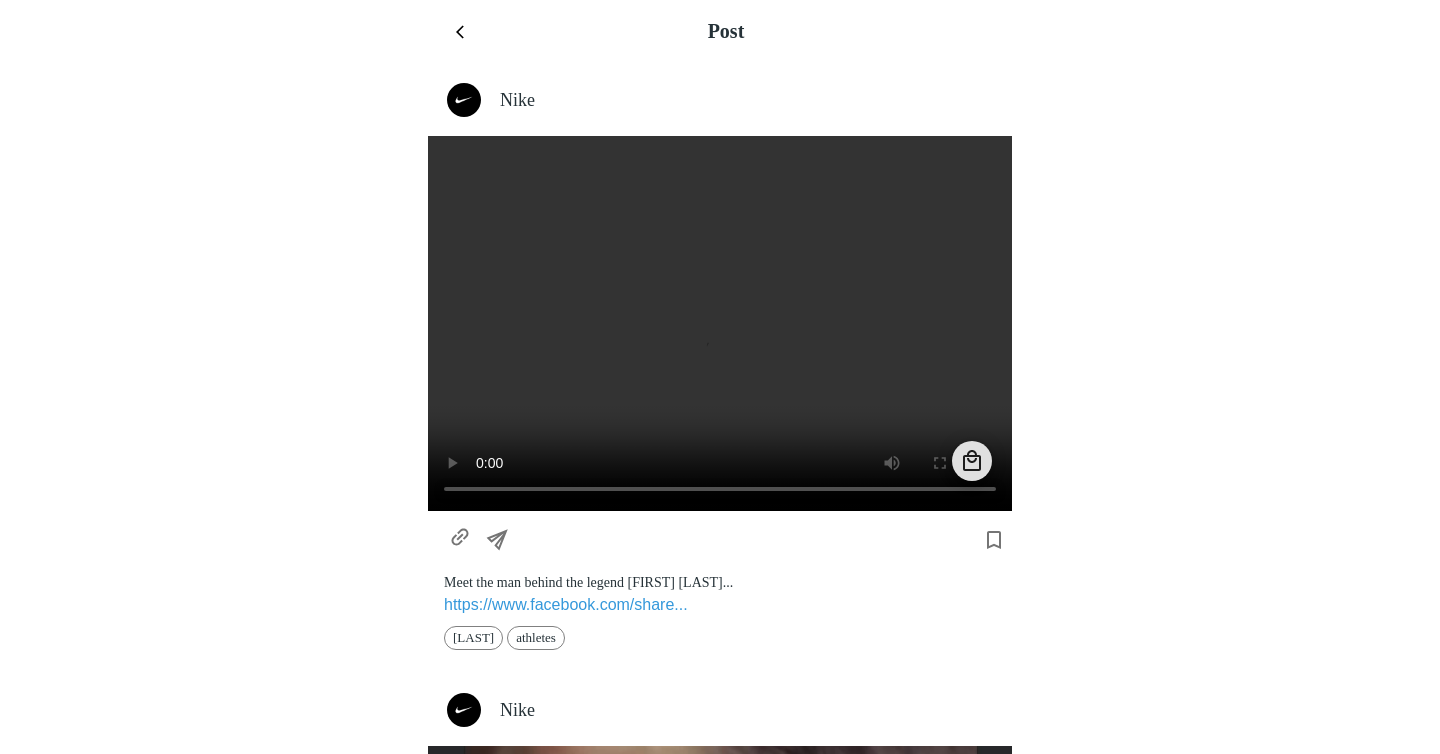 click 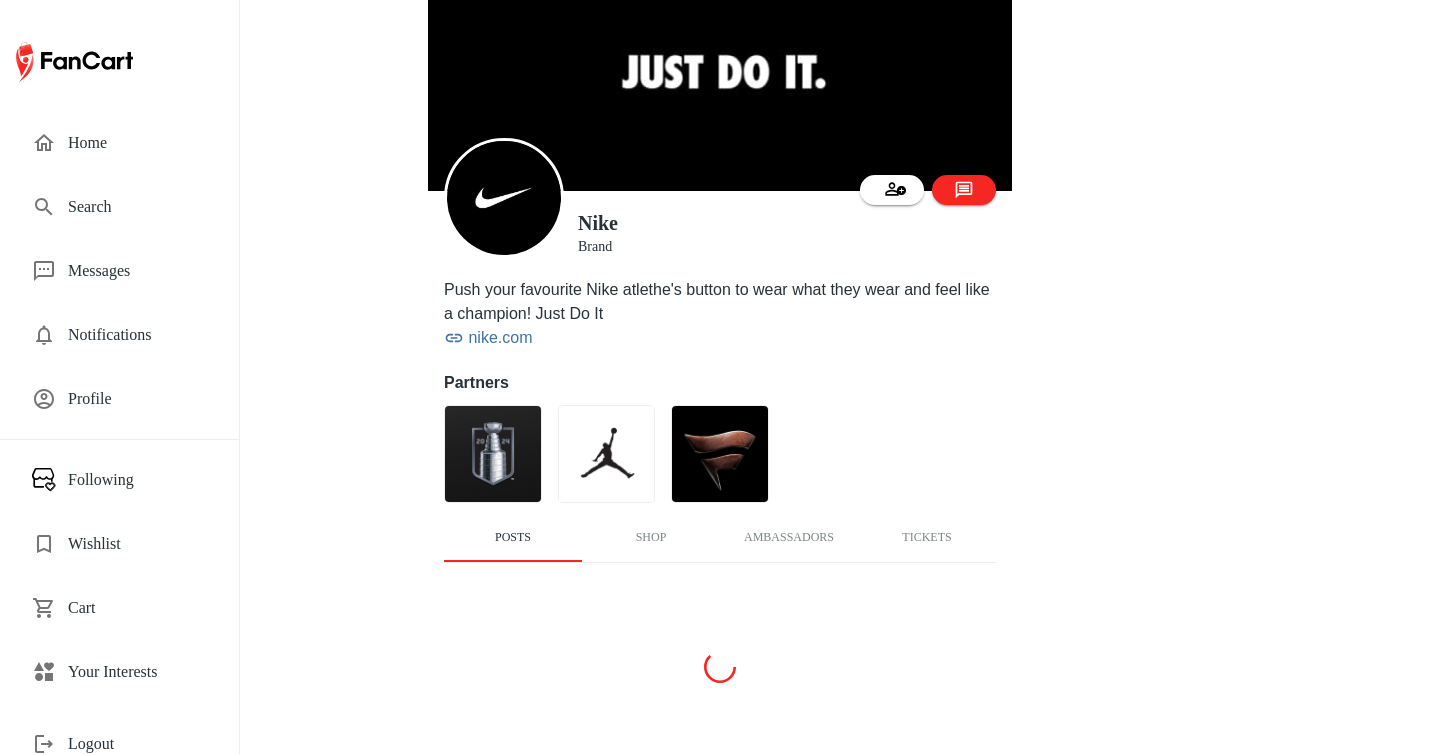 scroll, scrollTop: 0, scrollLeft: 0, axis: both 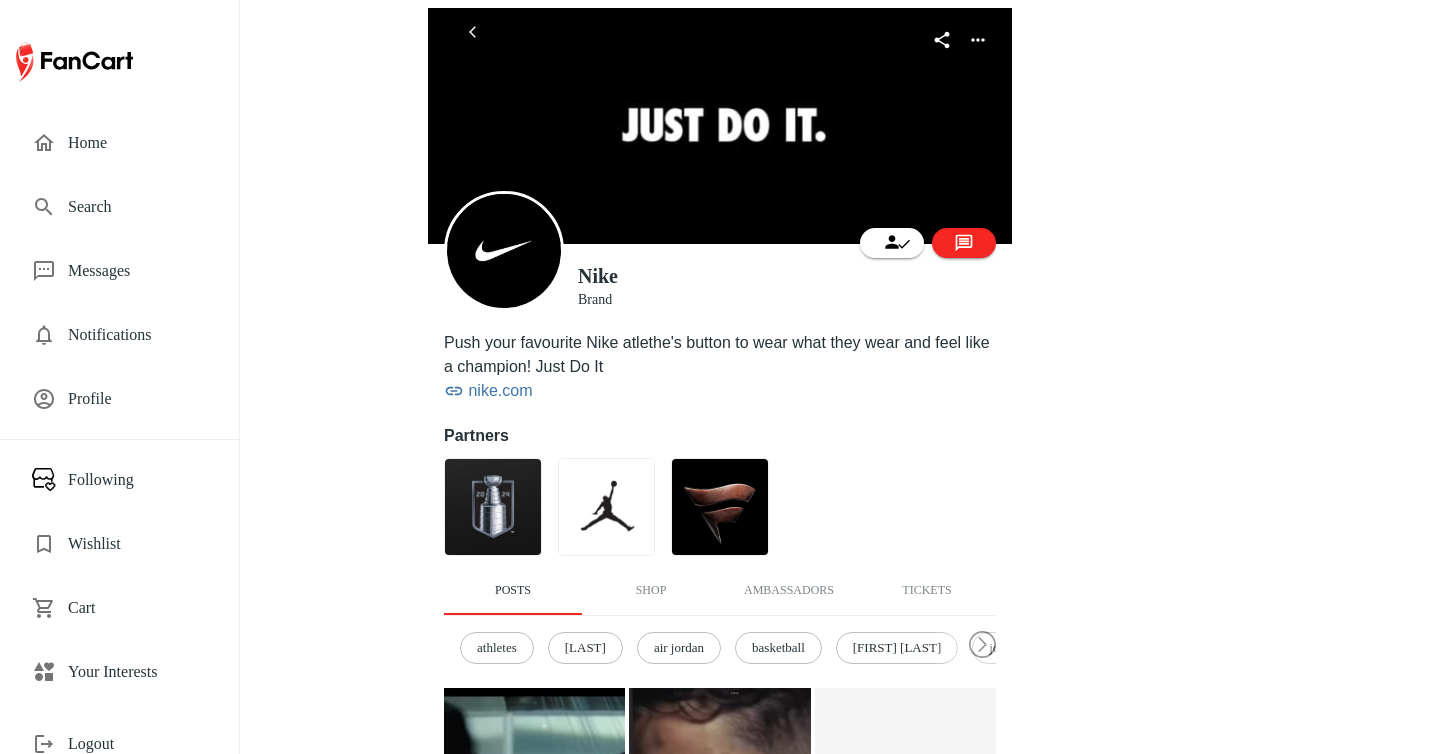 click on "Home" at bounding box center (137, 143) 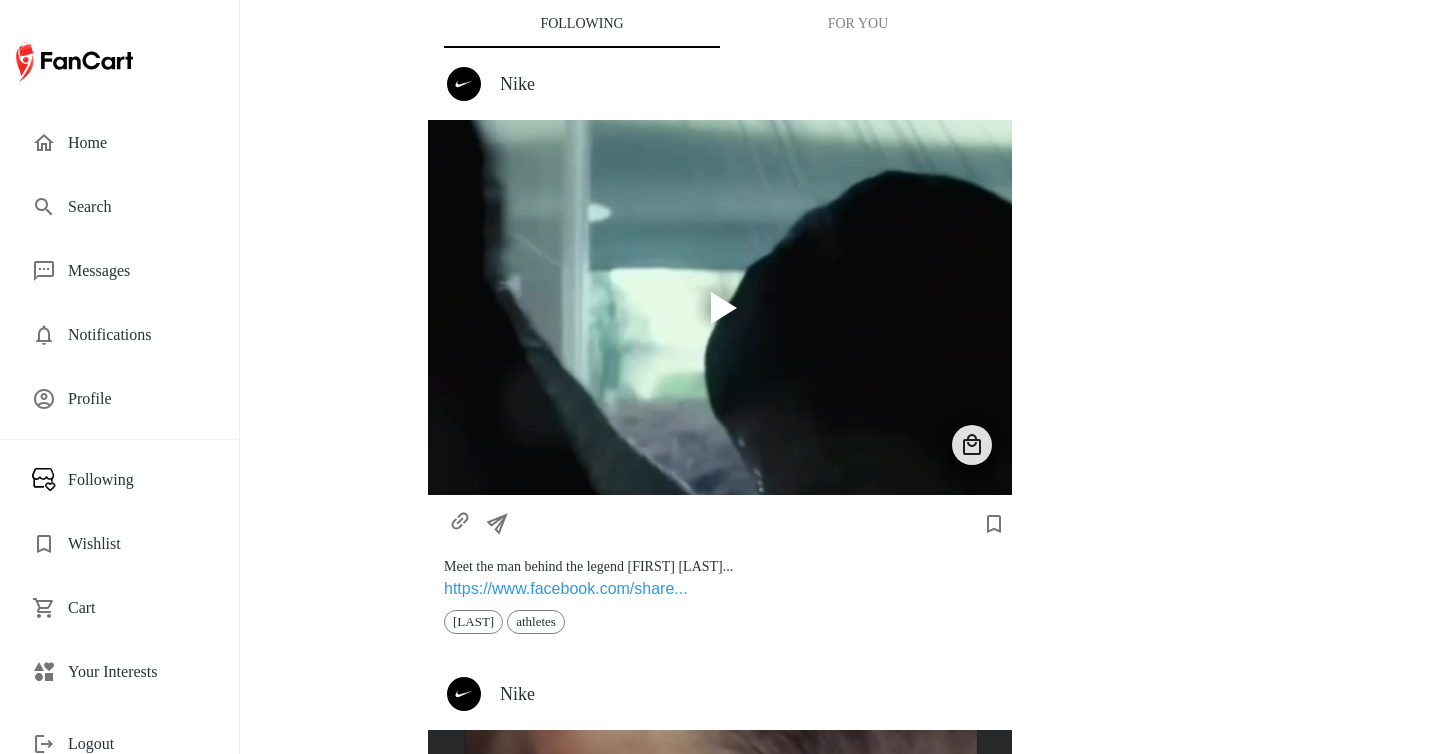 click on "Your Interests" at bounding box center (137, 672) 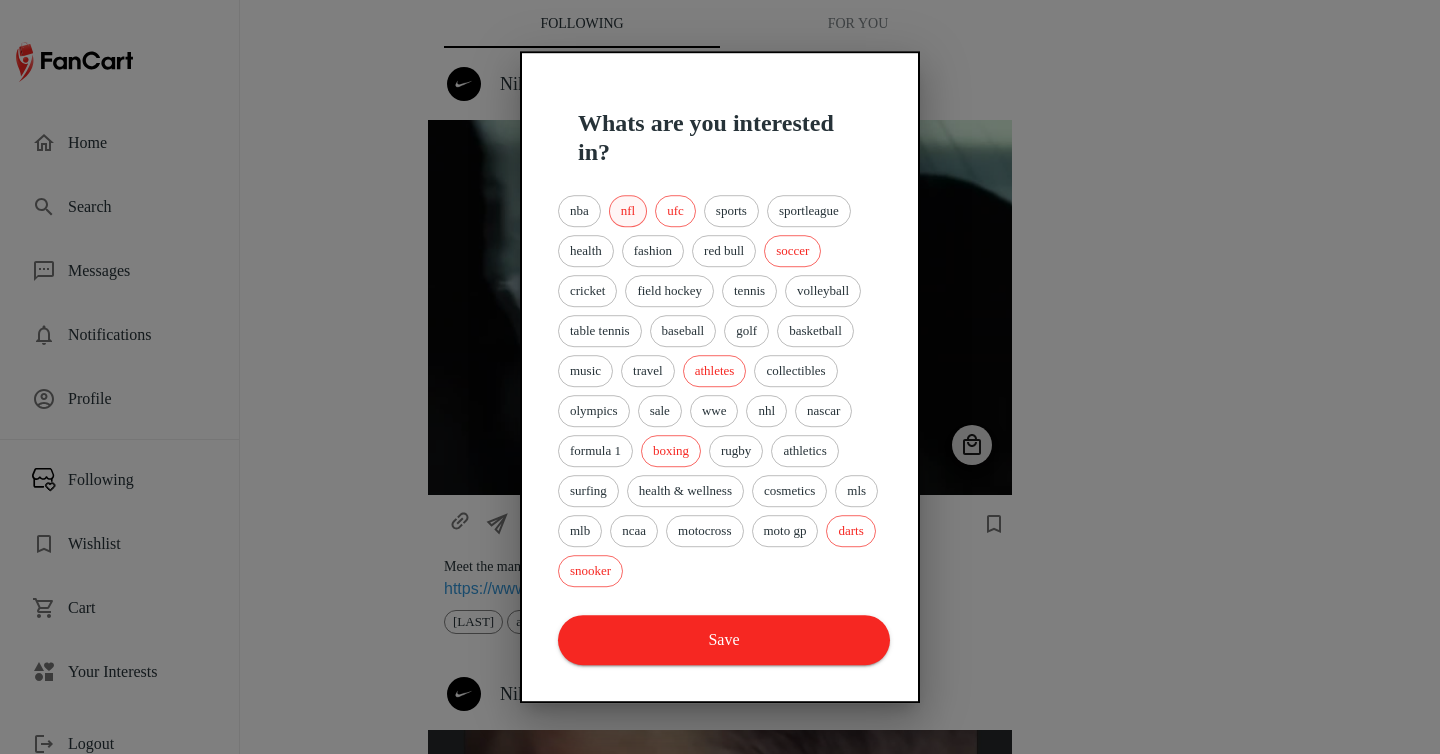 click on "nfl" at bounding box center [628, 211] 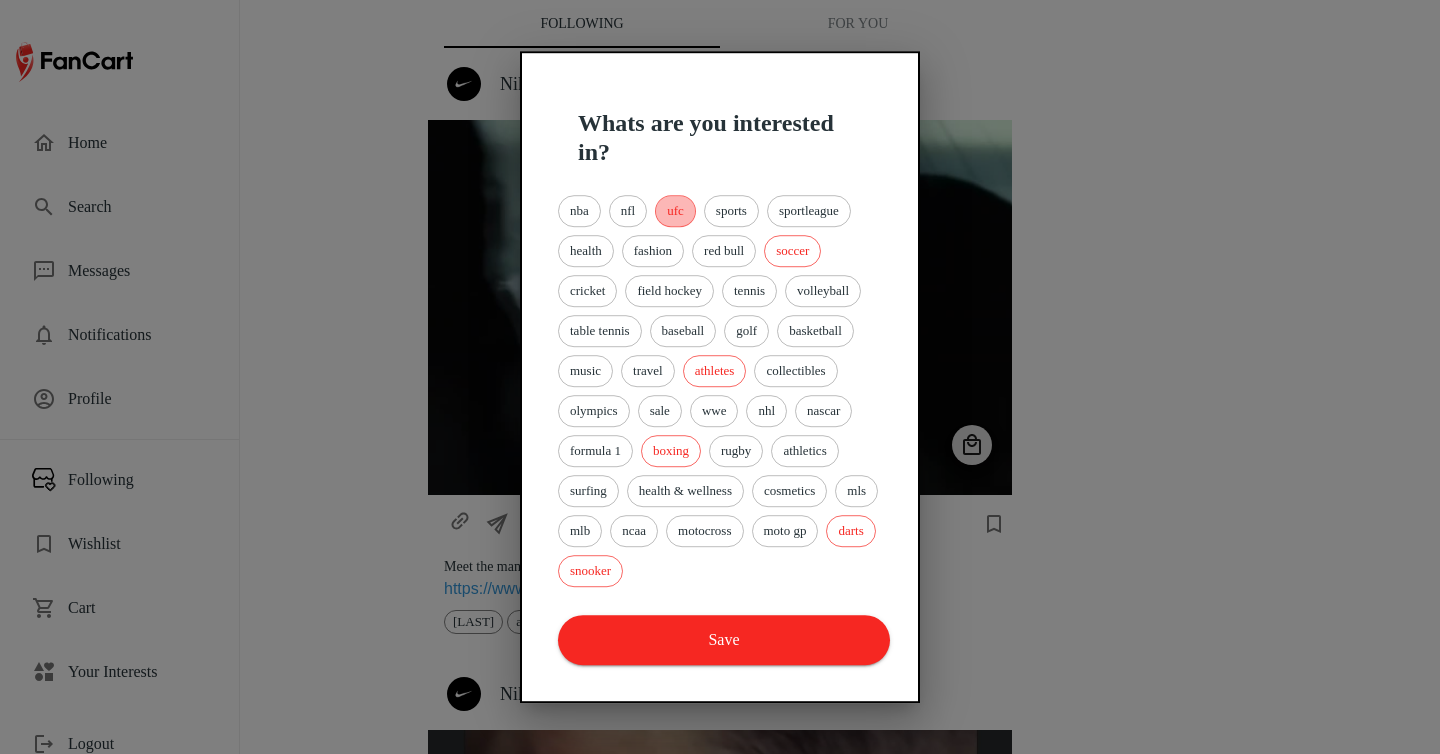click on "ufc" at bounding box center [675, 211] 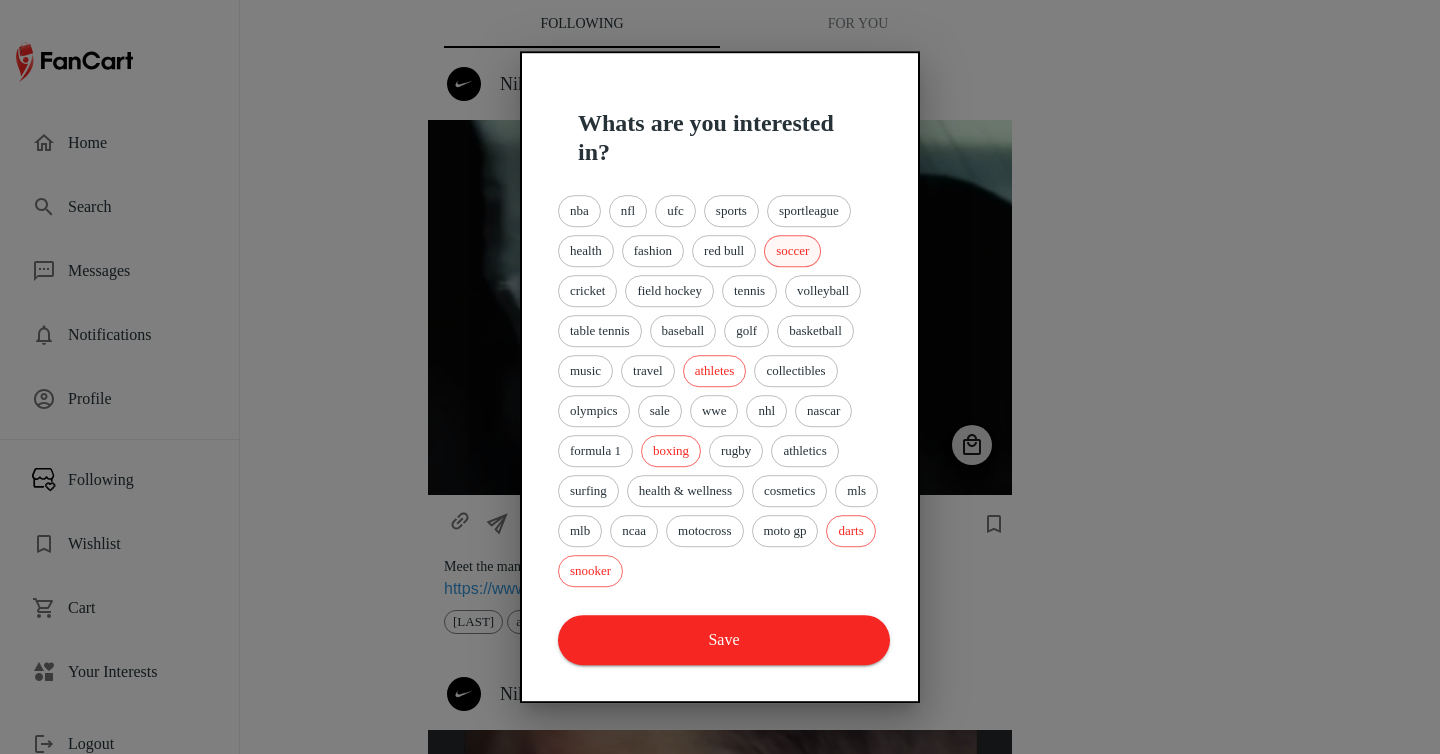 click on "soccer" at bounding box center [792, 251] 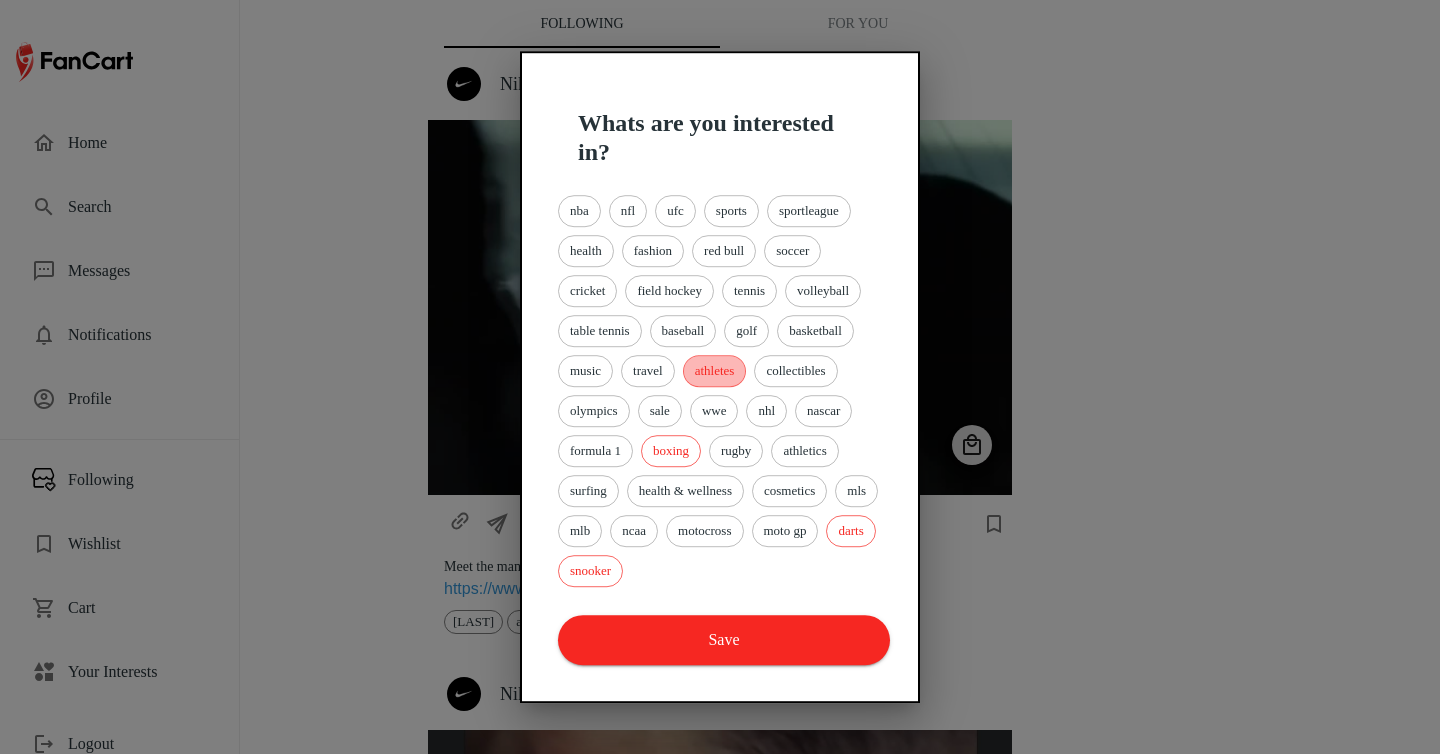 click on "athletes" at bounding box center [715, 371] 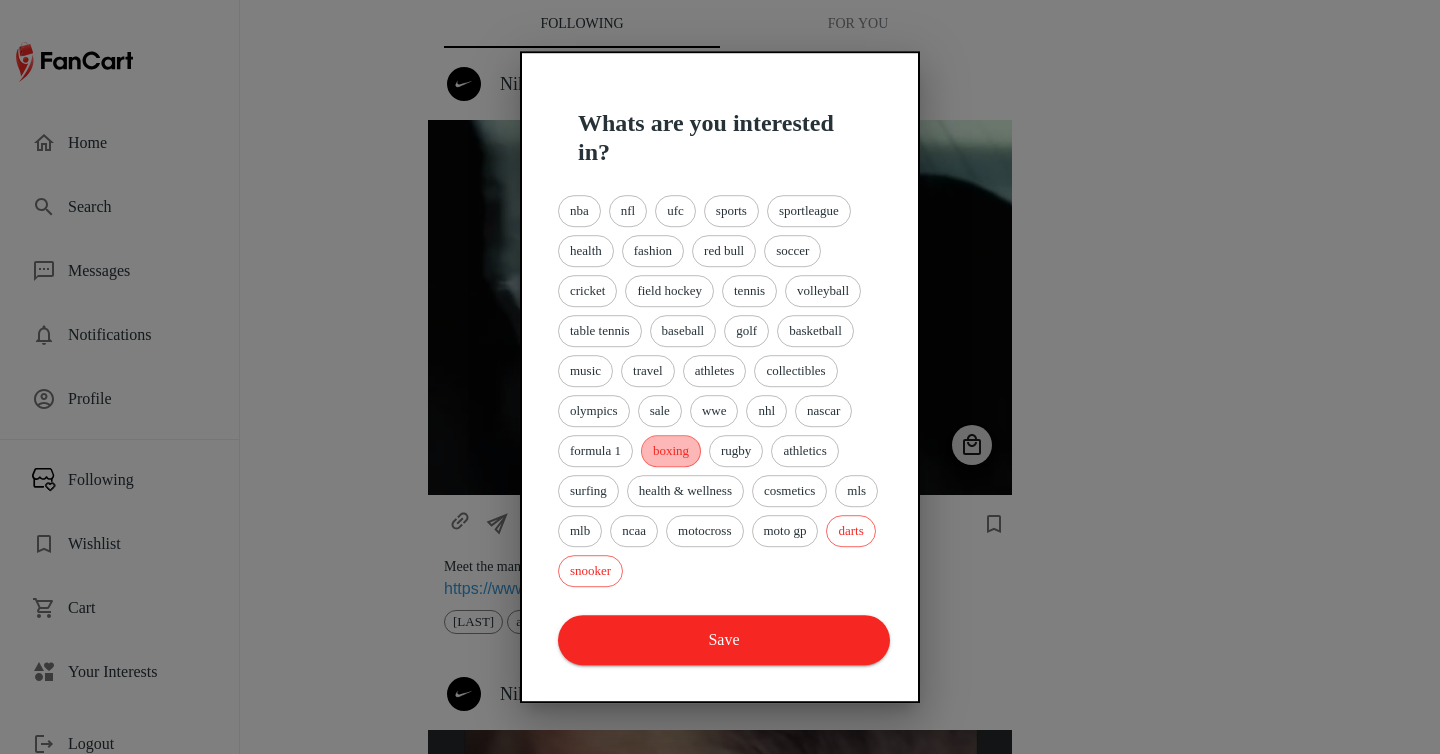 click on "boxing" at bounding box center [671, 451] 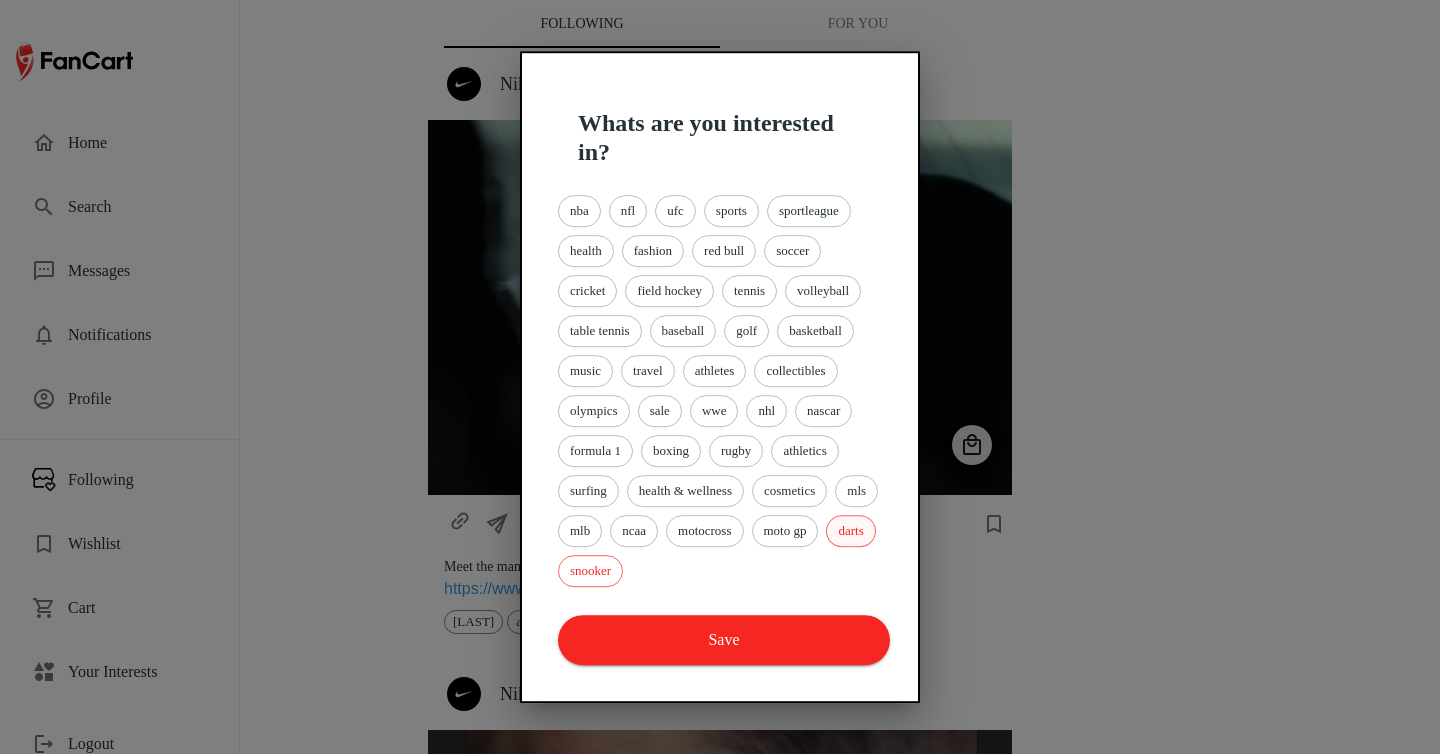 click on "darts" at bounding box center (850, 531) 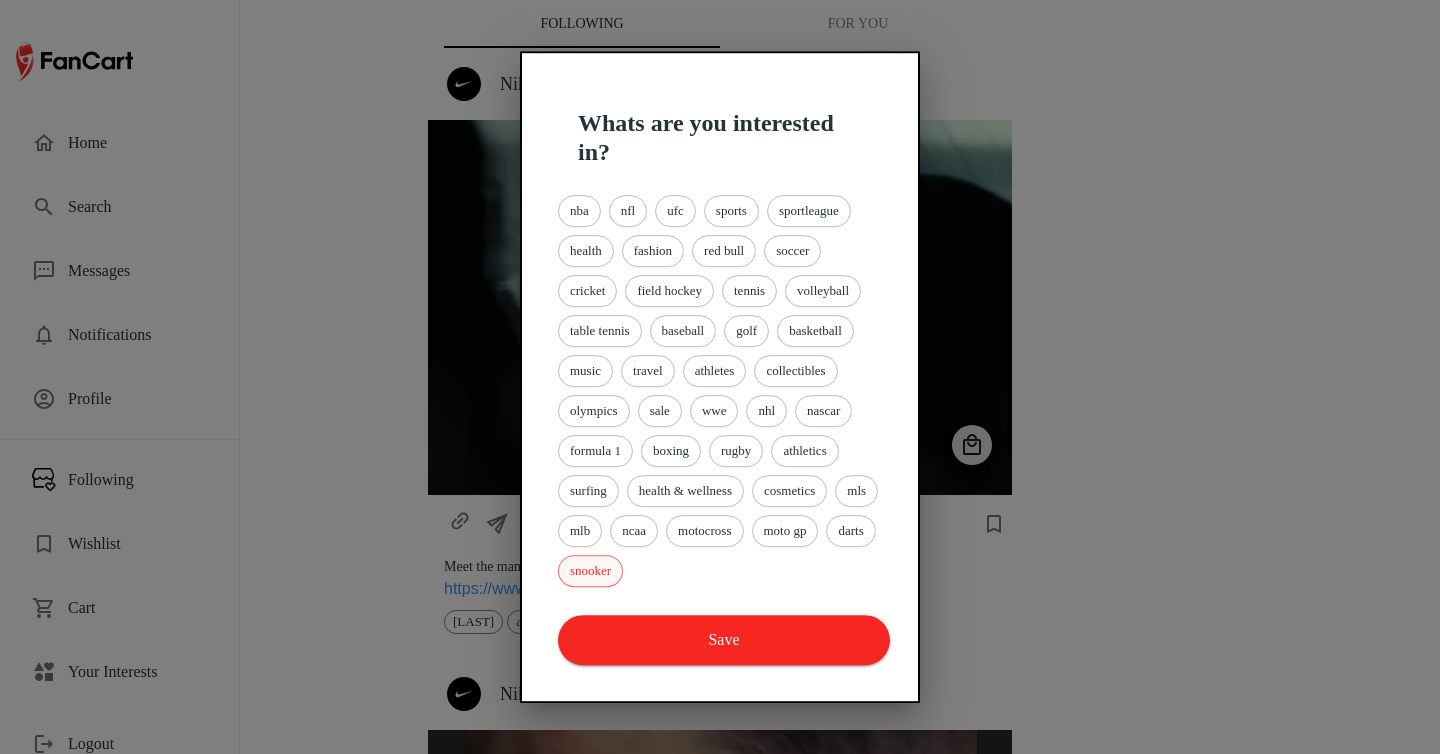 click on "snooker" at bounding box center [590, 571] 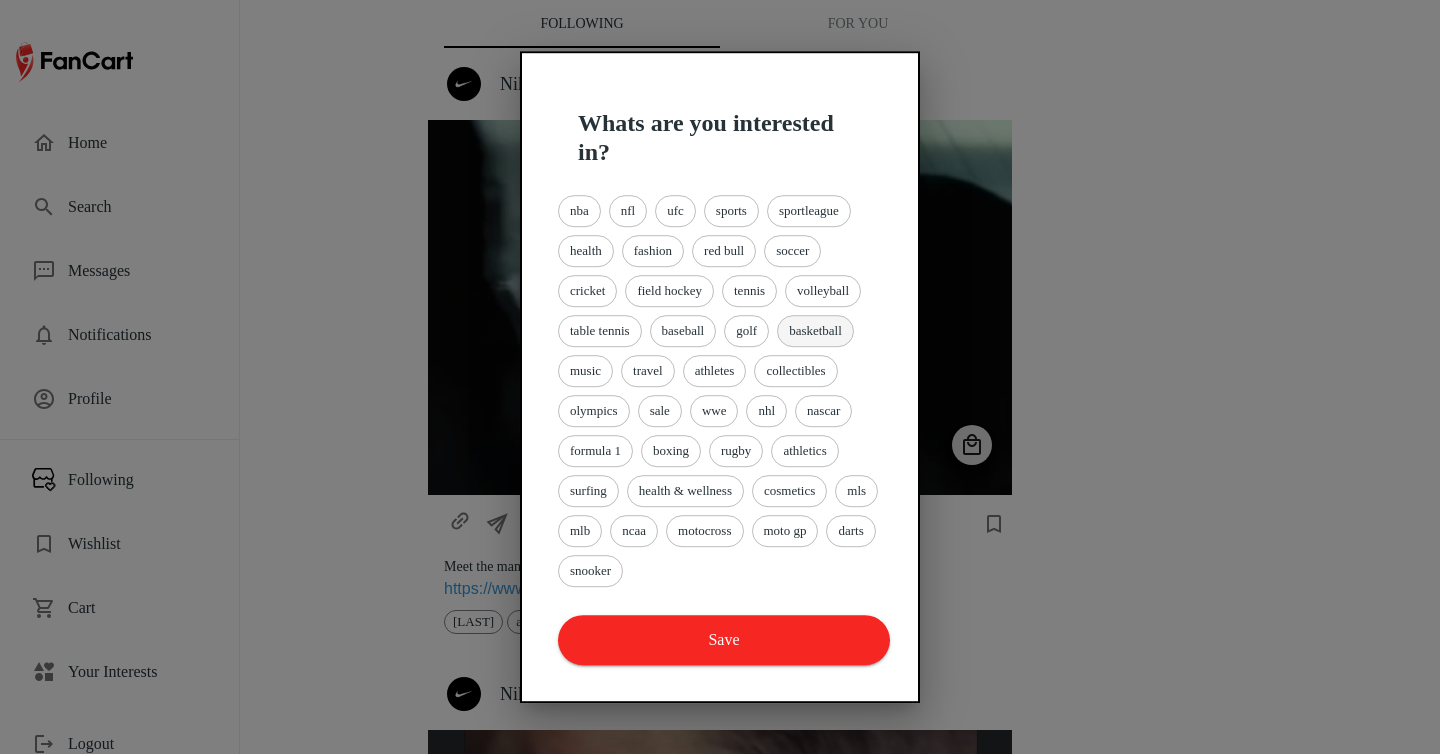click on "basketball" at bounding box center [815, 331] 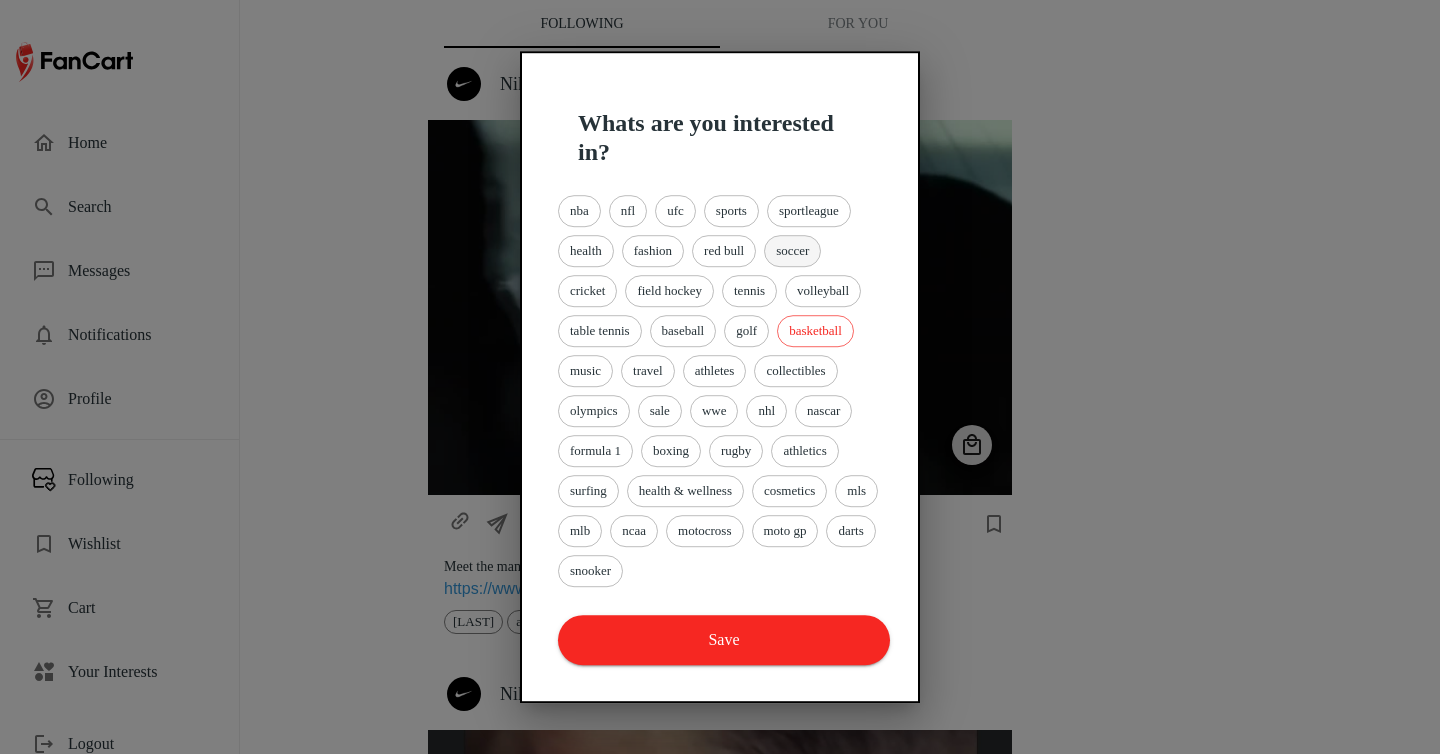 click on "soccer" at bounding box center [792, 251] 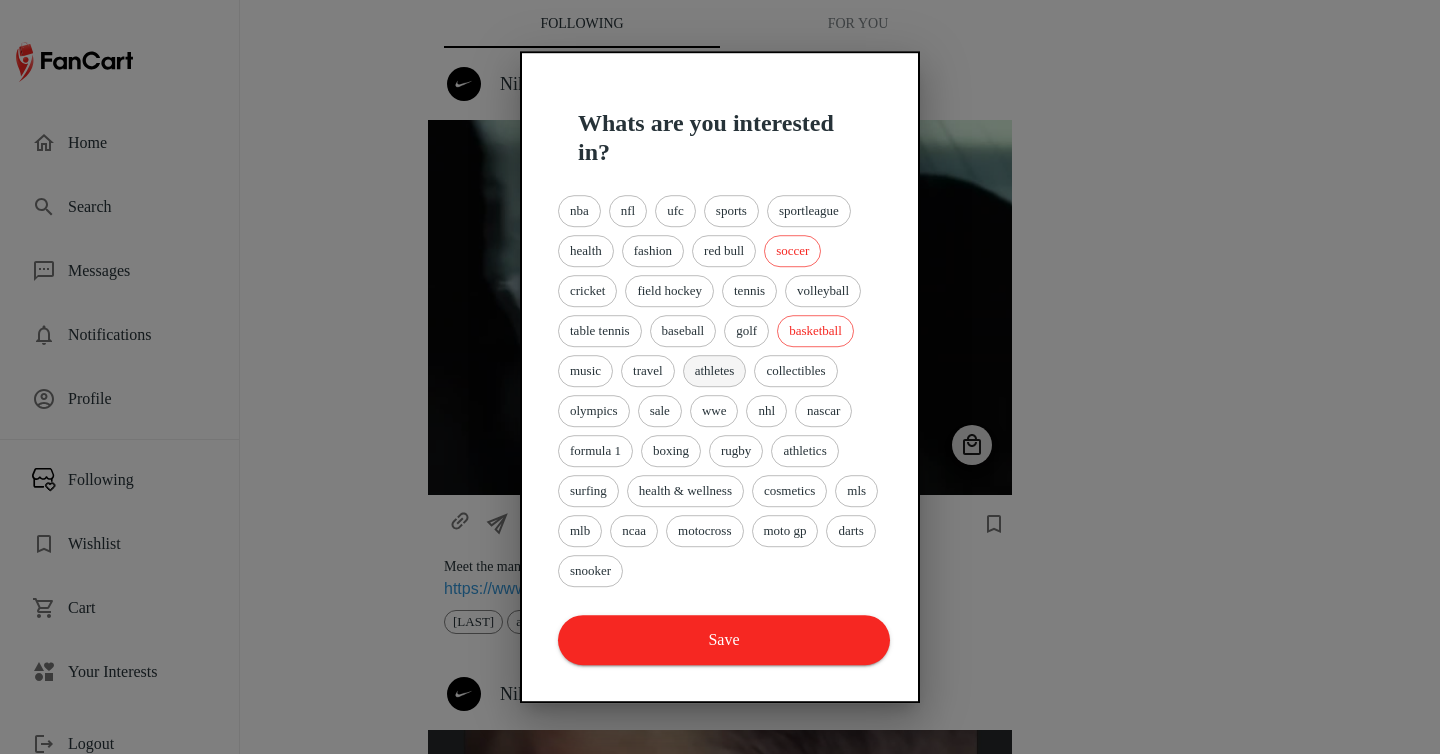 click on "athletes" at bounding box center [715, 371] 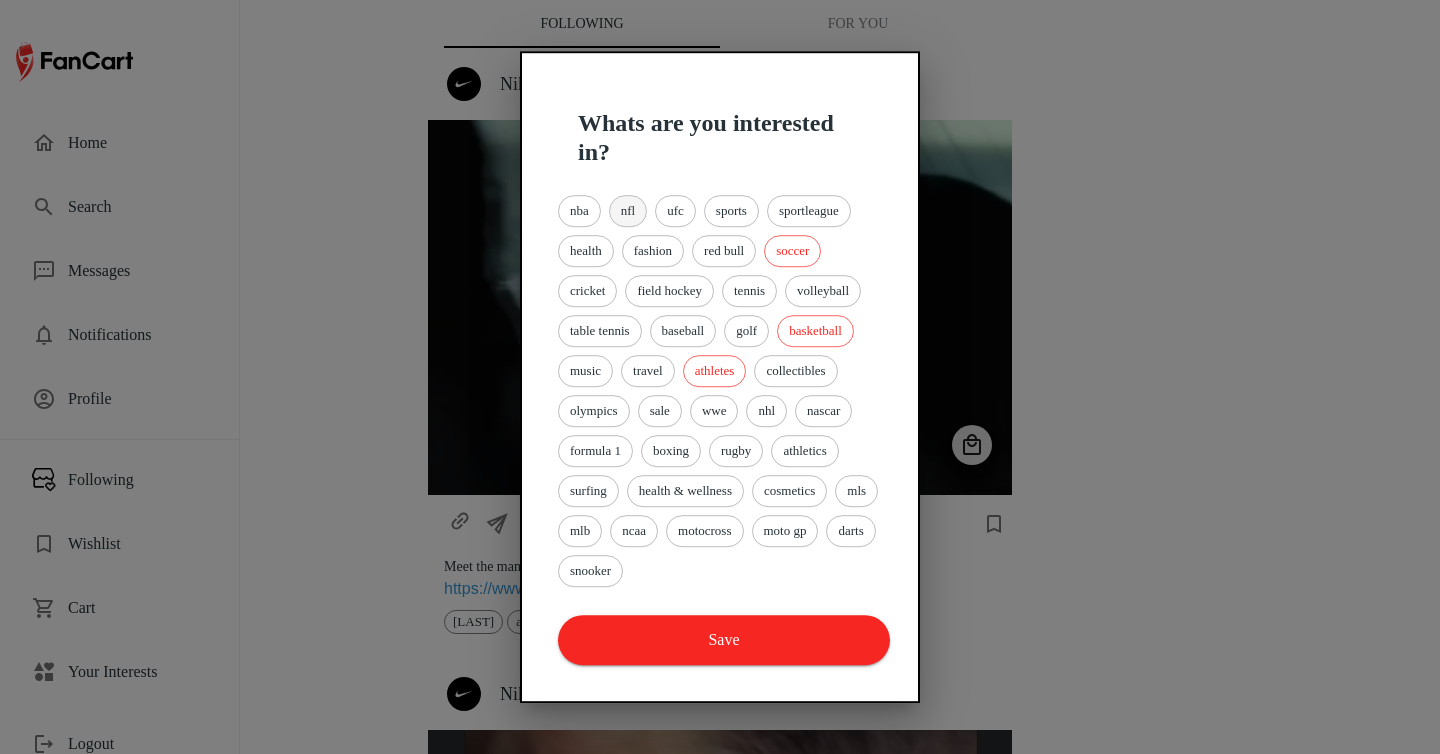click on "nfl" at bounding box center (628, 211) 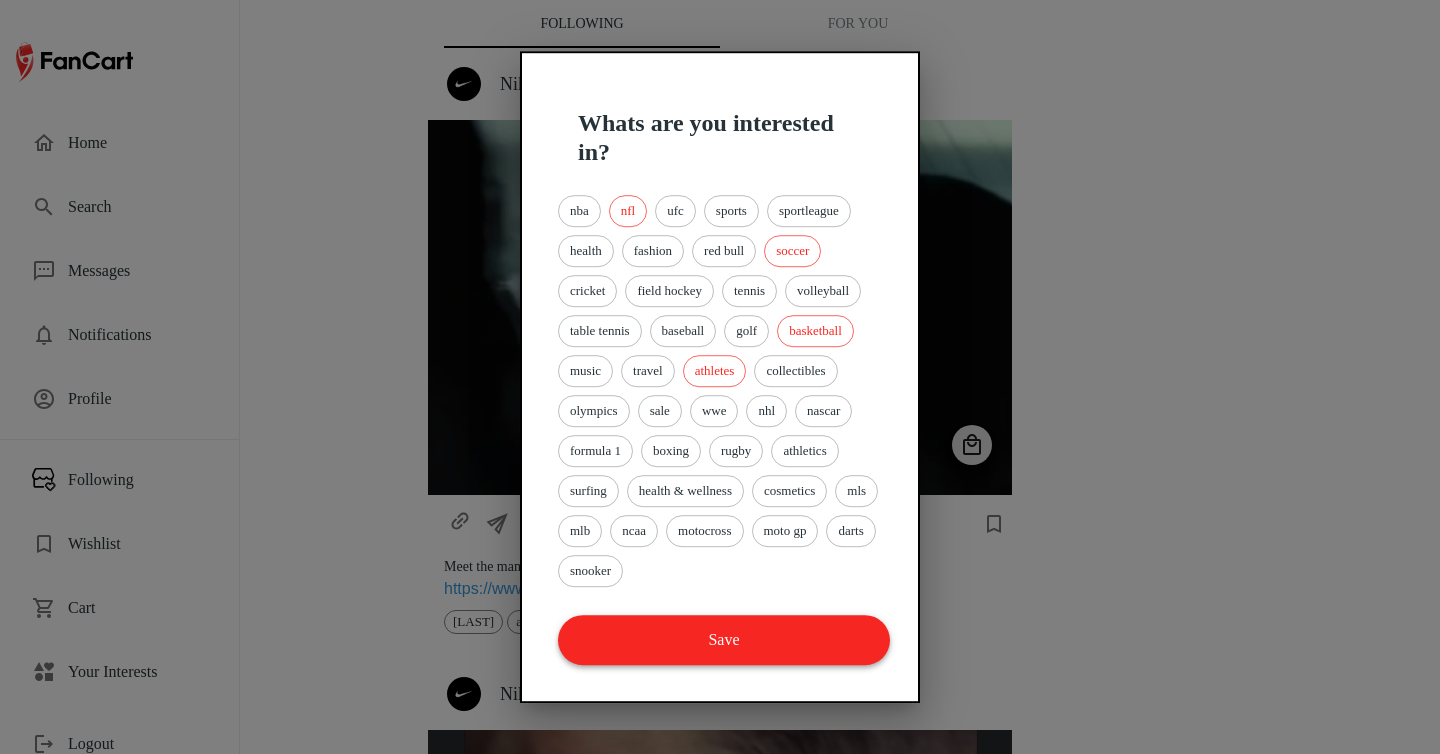 click on "Save" at bounding box center (724, 640) 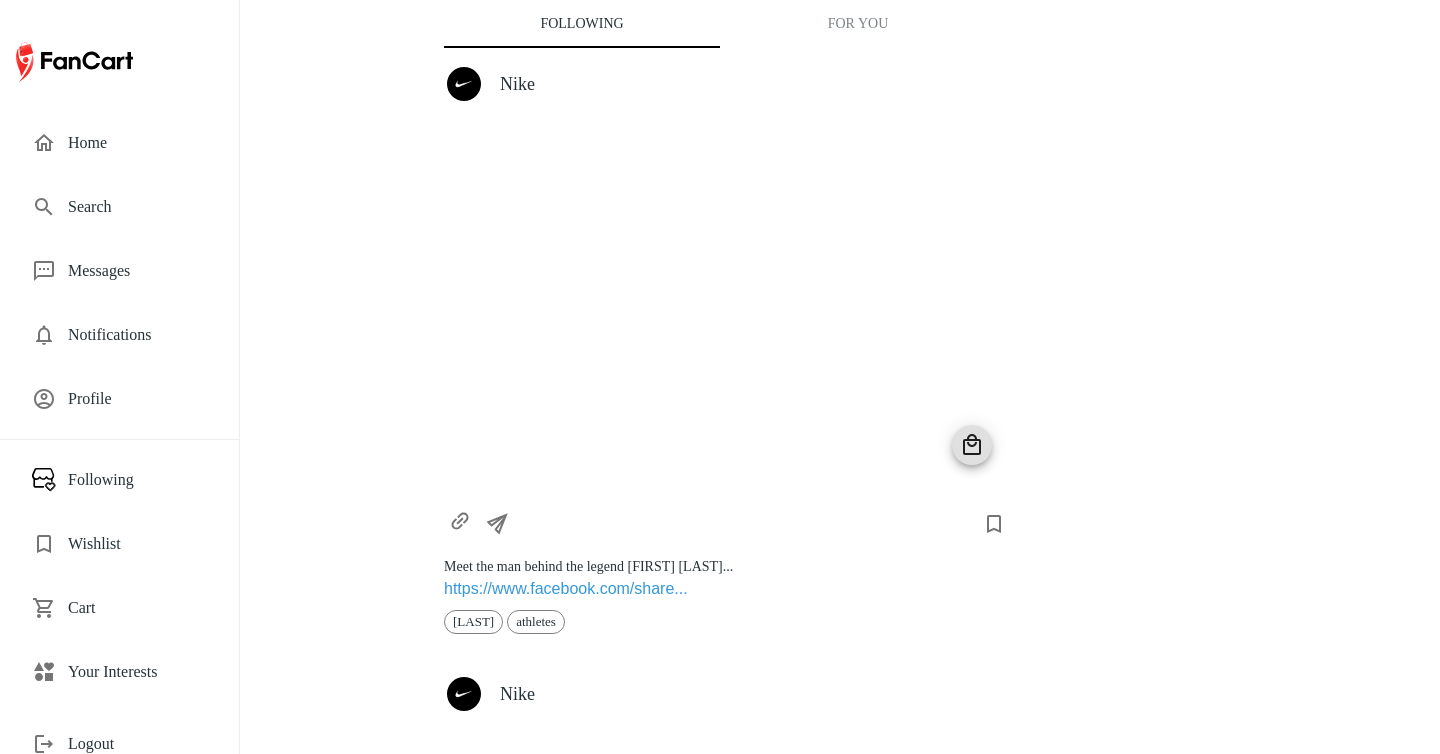 scroll, scrollTop: 0, scrollLeft: 0, axis: both 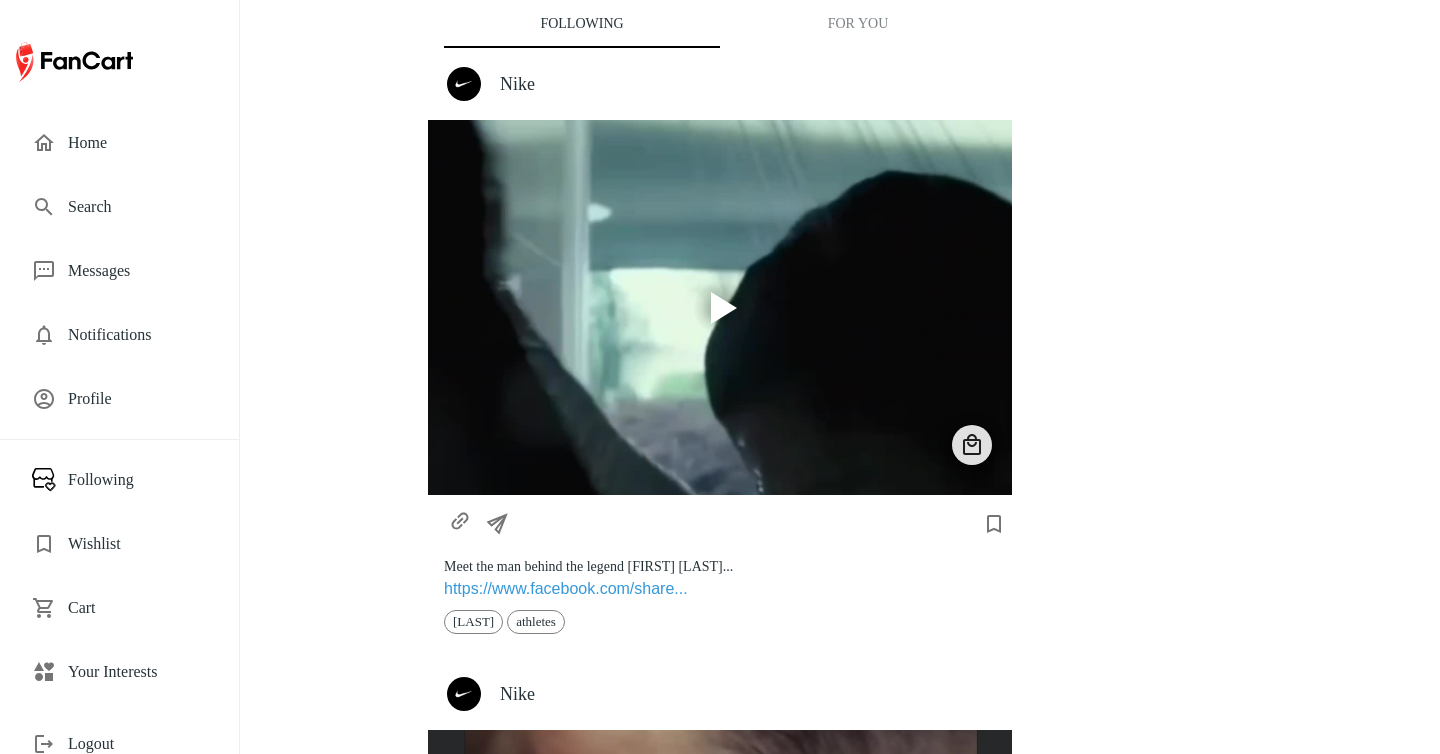 click on "For You" at bounding box center [858, 24] 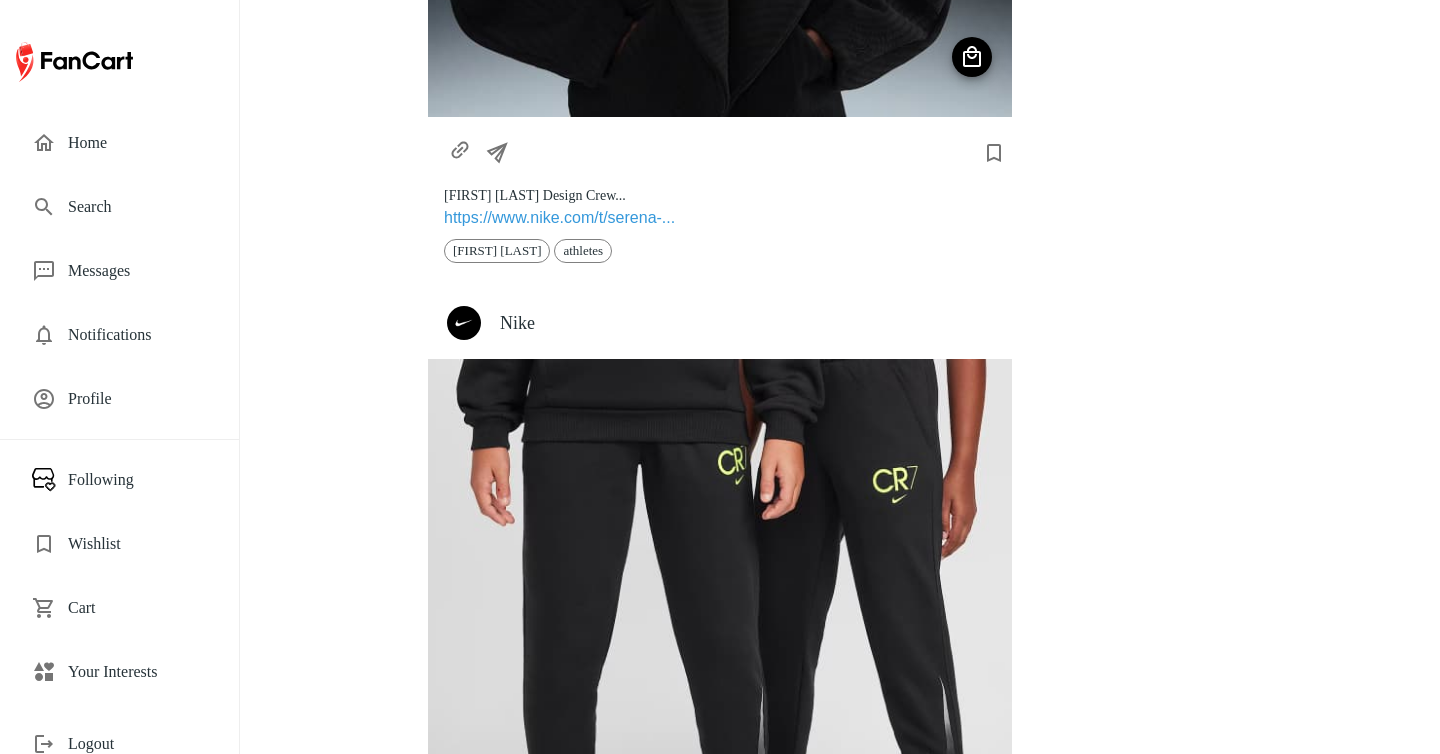 scroll, scrollTop: 4835, scrollLeft: 0, axis: vertical 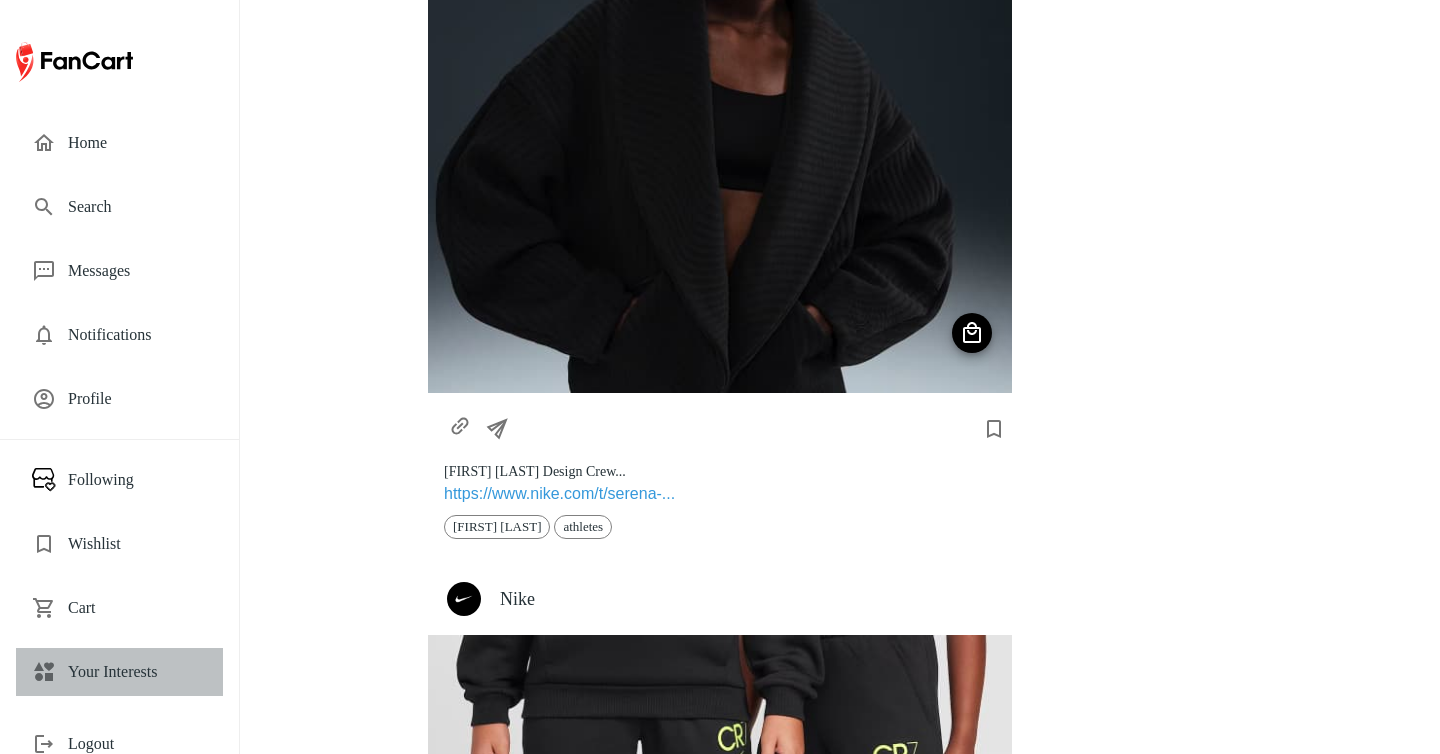 click on "Your Interests" at bounding box center [137, 672] 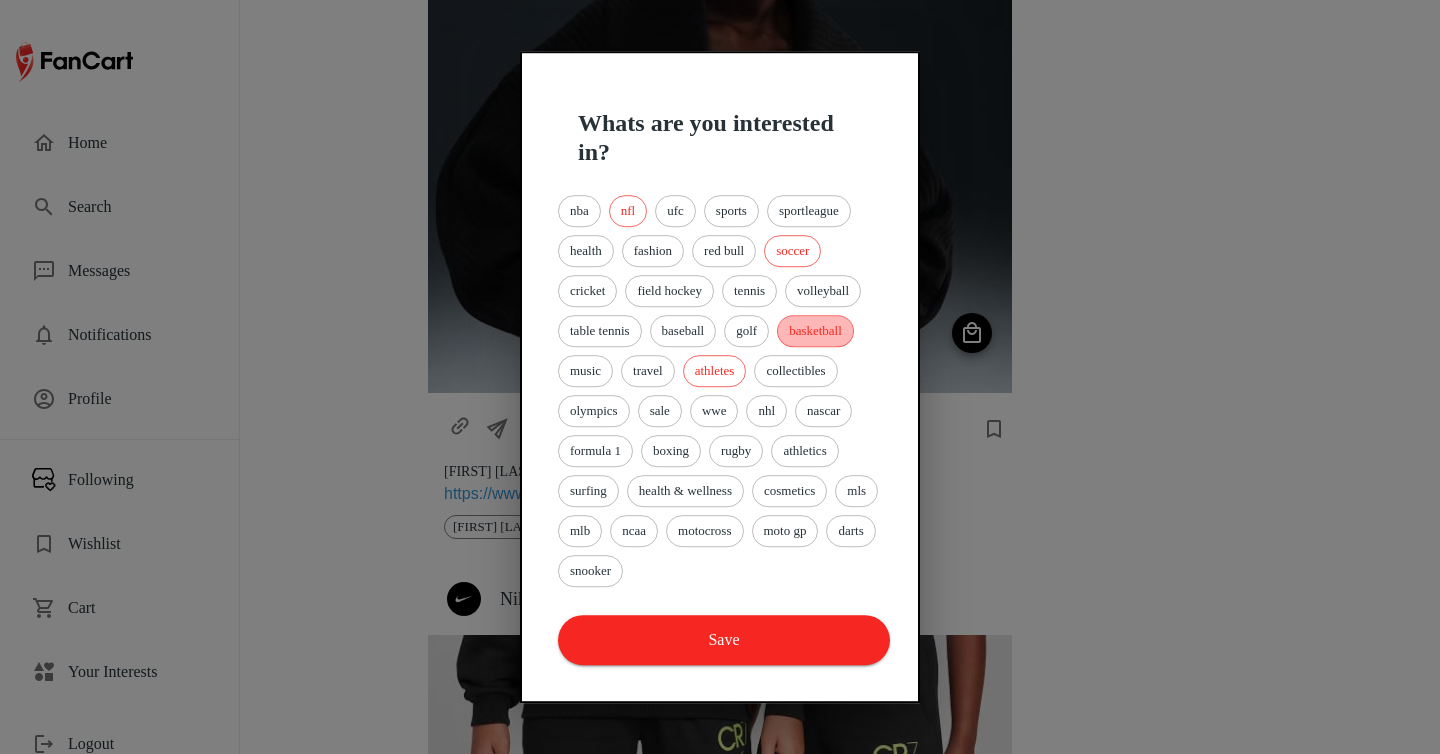 click on "basketball" at bounding box center [815, 331] 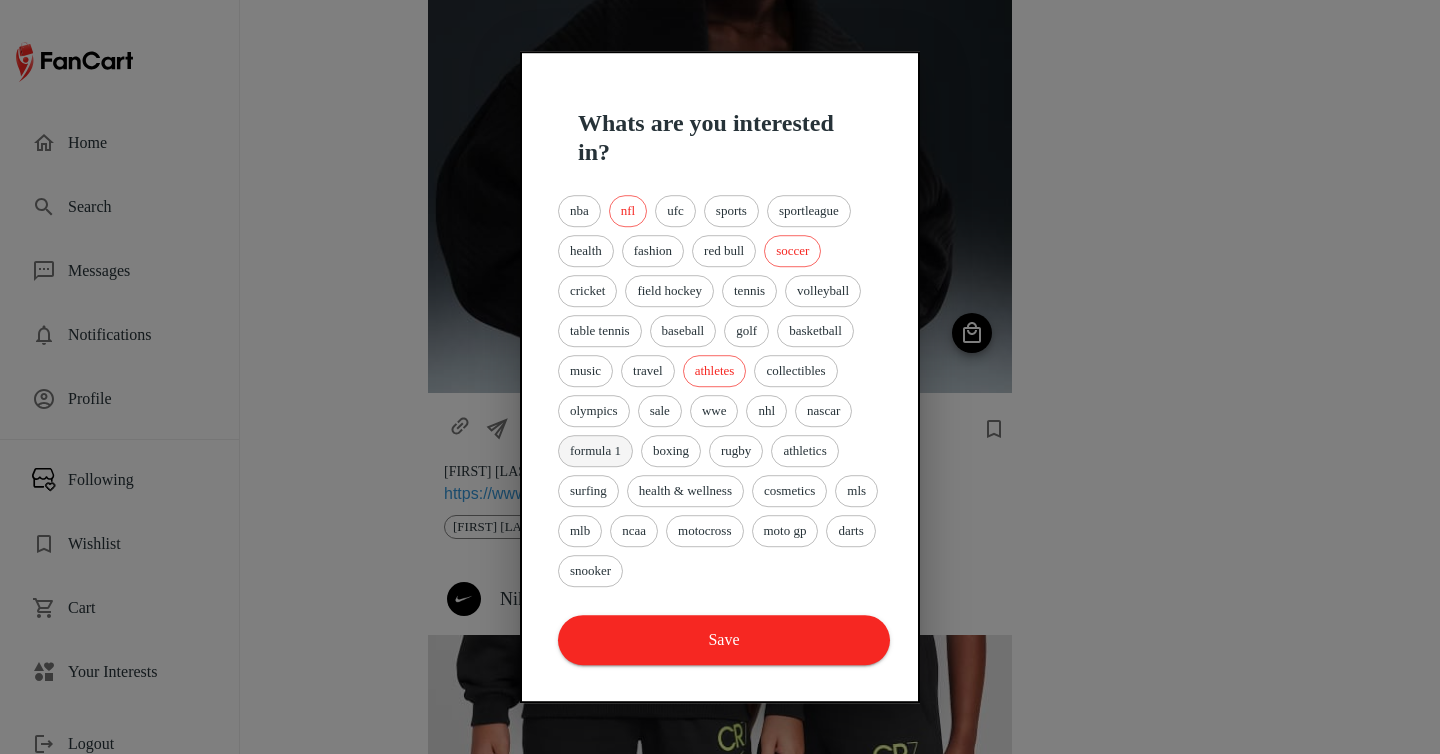 click on "formula 1" at bounding box center [595, 451] 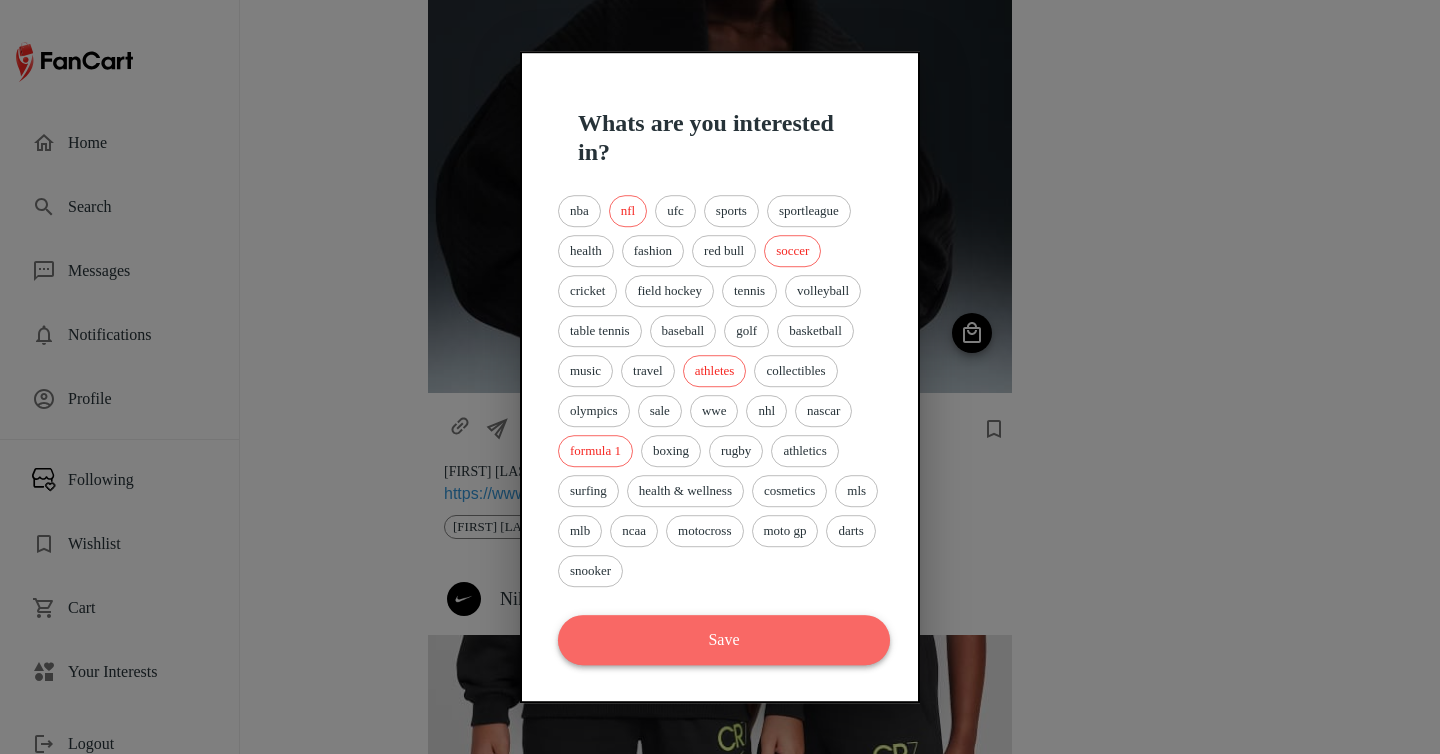click on "Save" at bounding box center [724, 640] 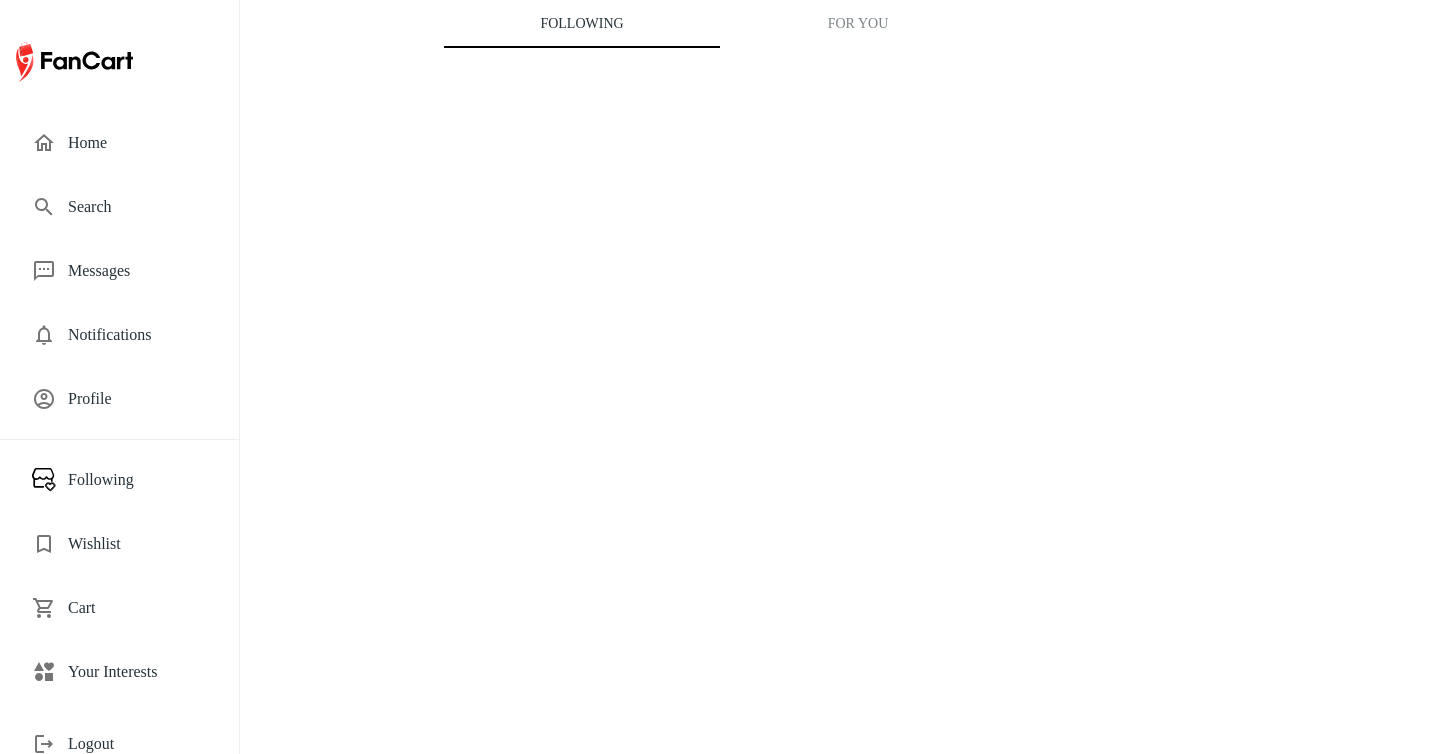 scroll, scrollTop: 0, scrollLeft: 0, axis: both 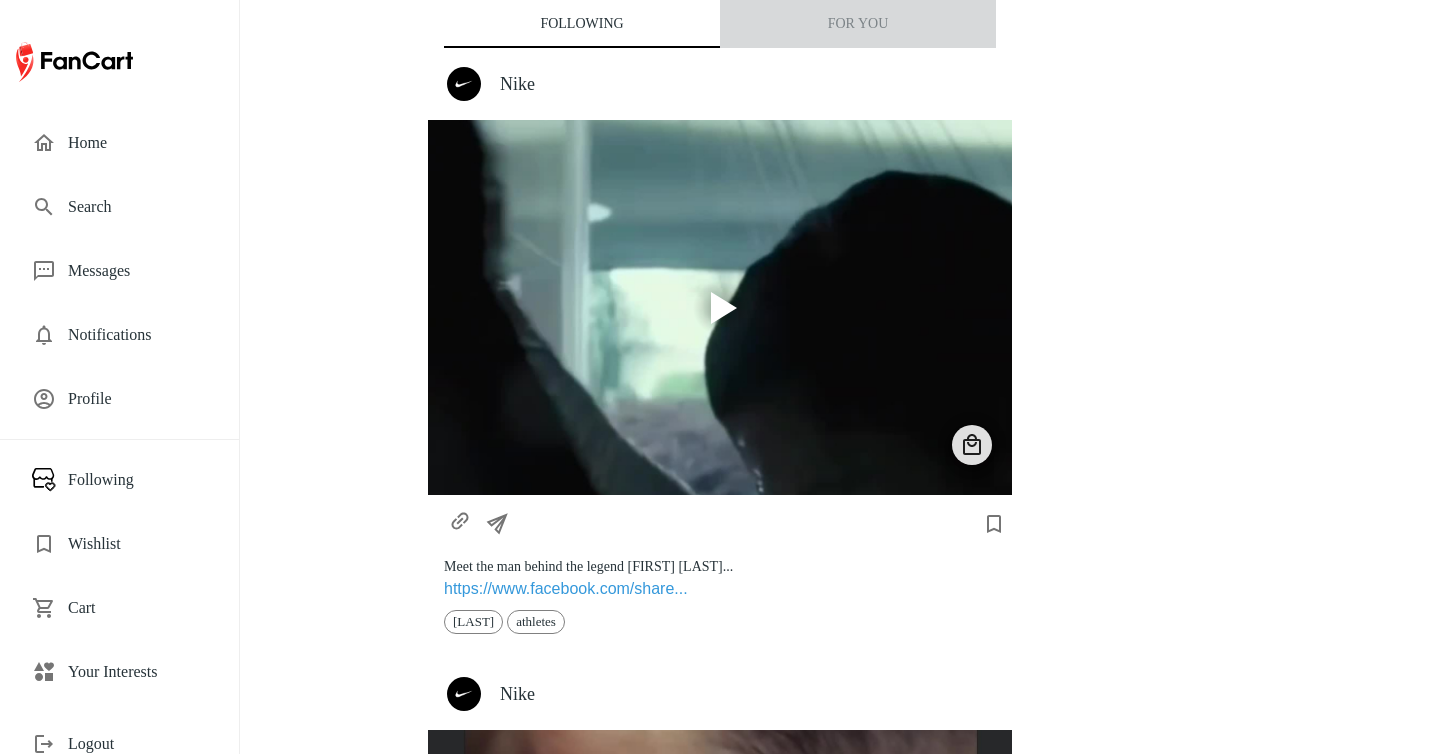 click on "For You" at bounding box center [858, 24] 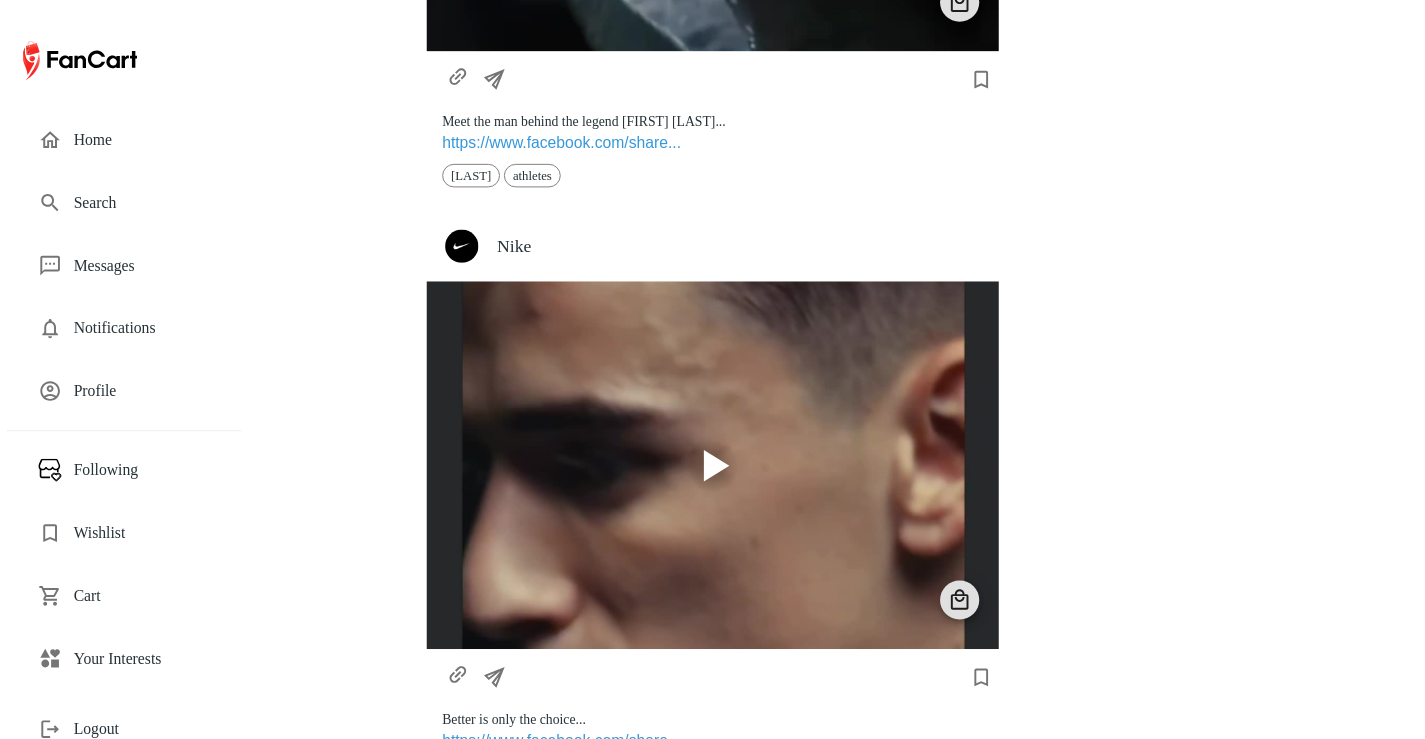scroll, scrollTop: 0, scrollLeft: 0, axis: both 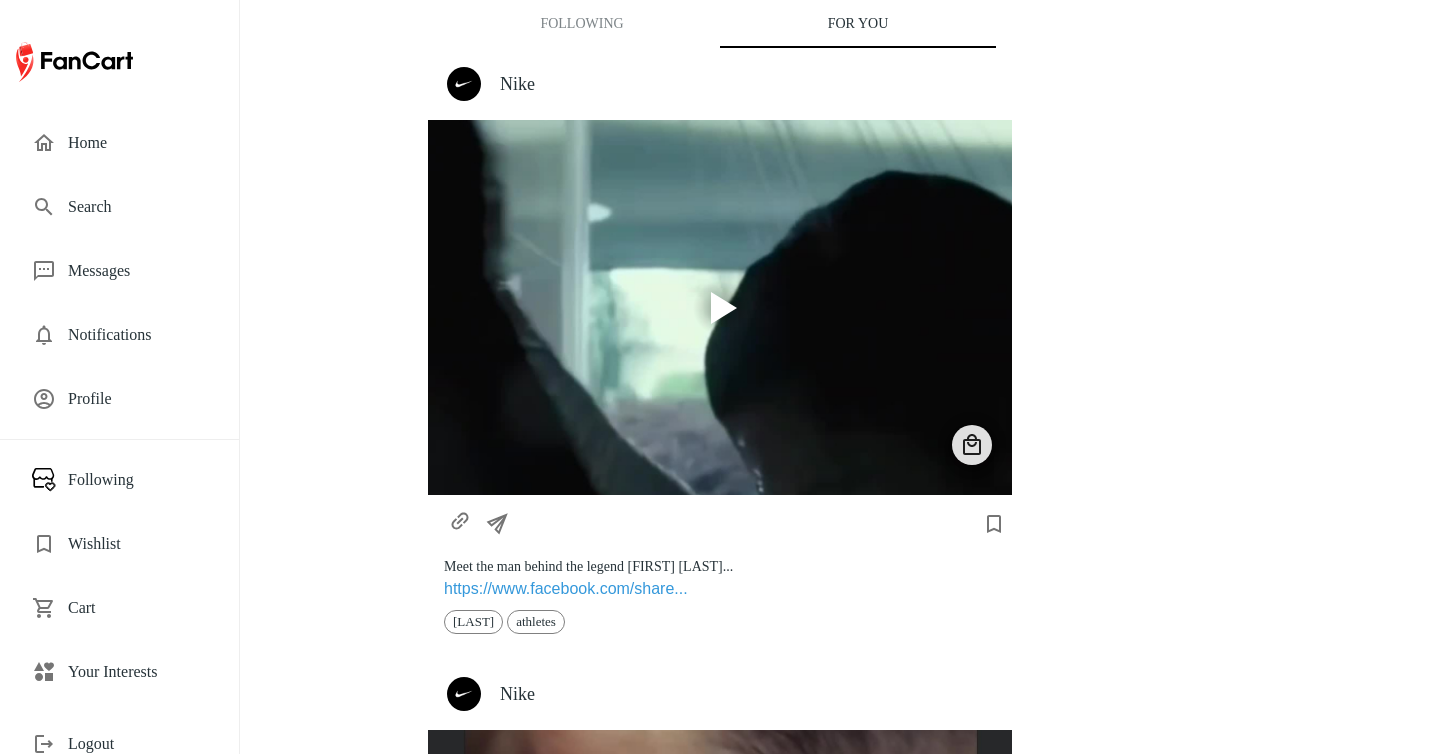 click on "Following" at bounding box center [582, 24] 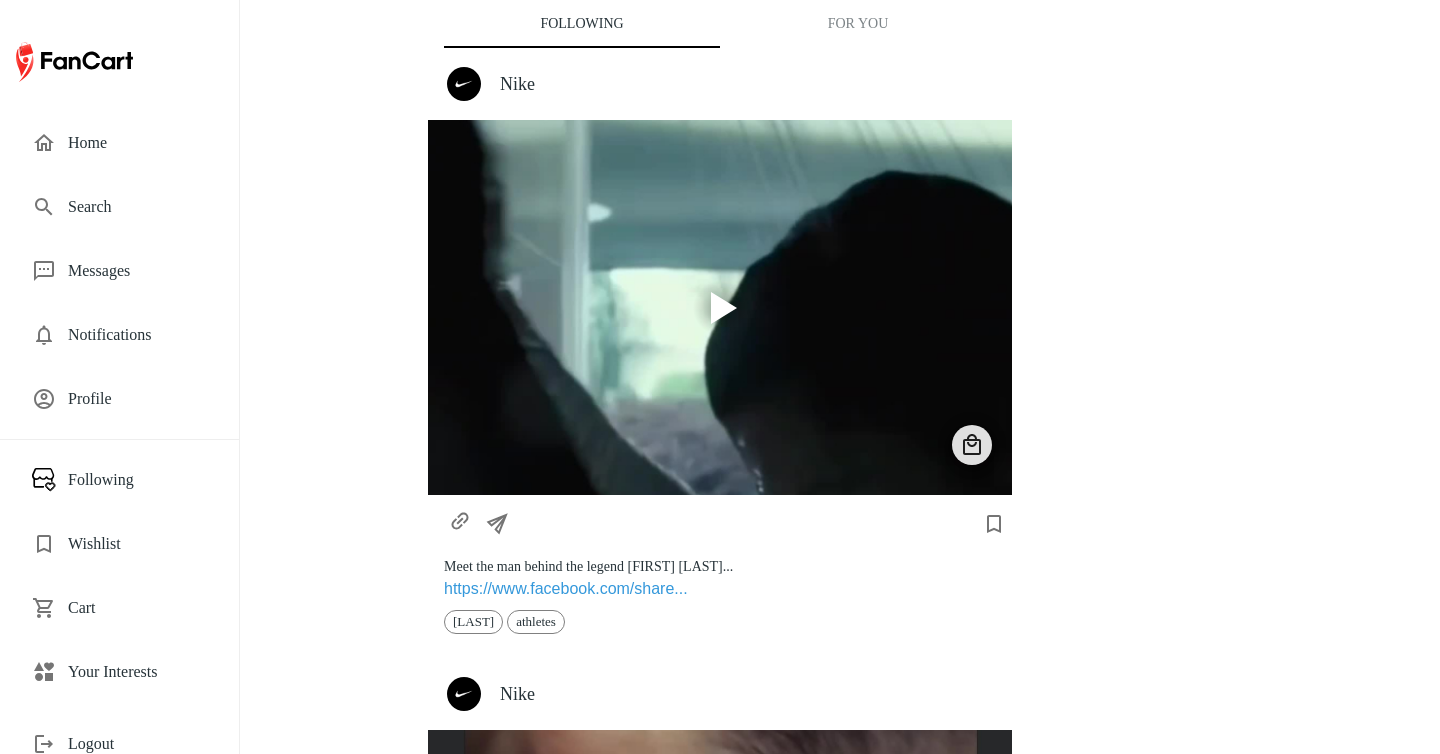click on "For You" at bounding box center [858, 24] 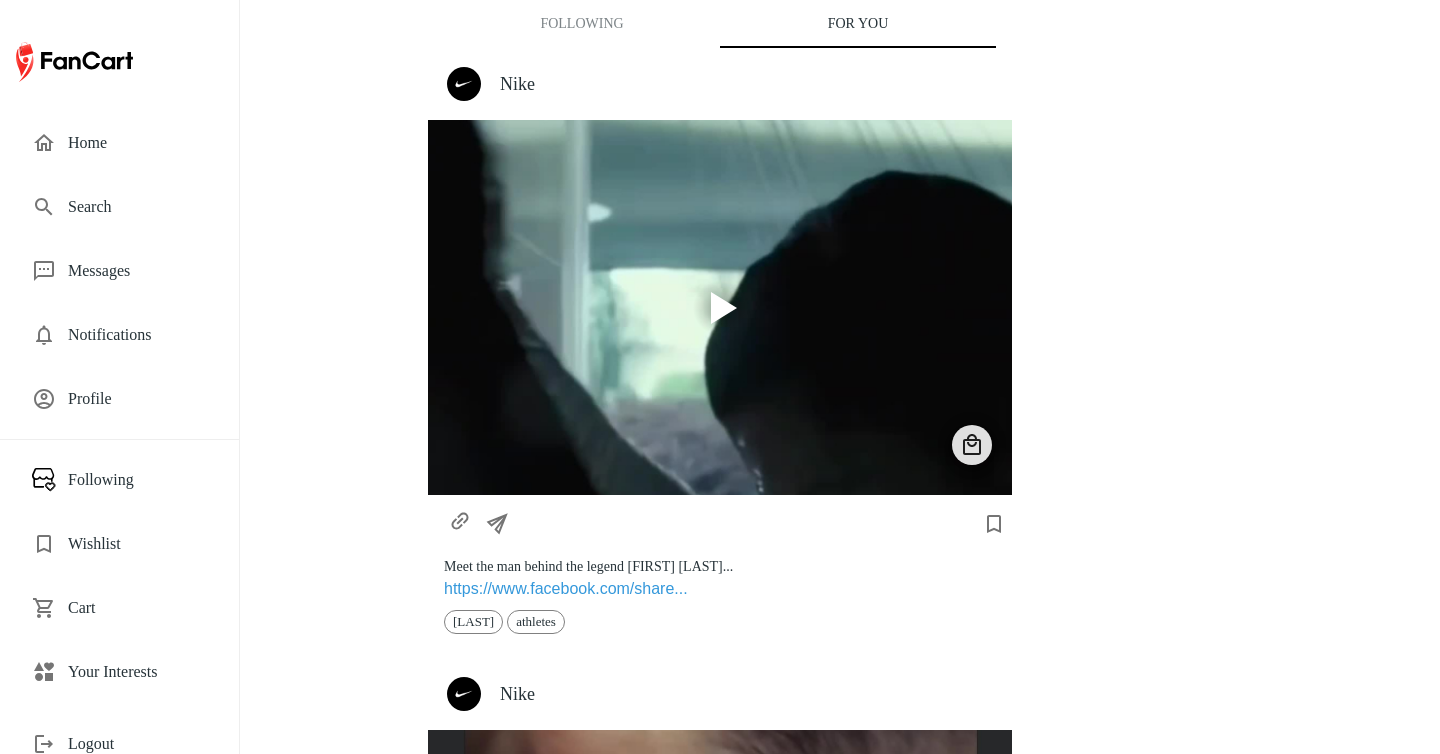 click on "Your Interests" at bounding box center (137, 672) 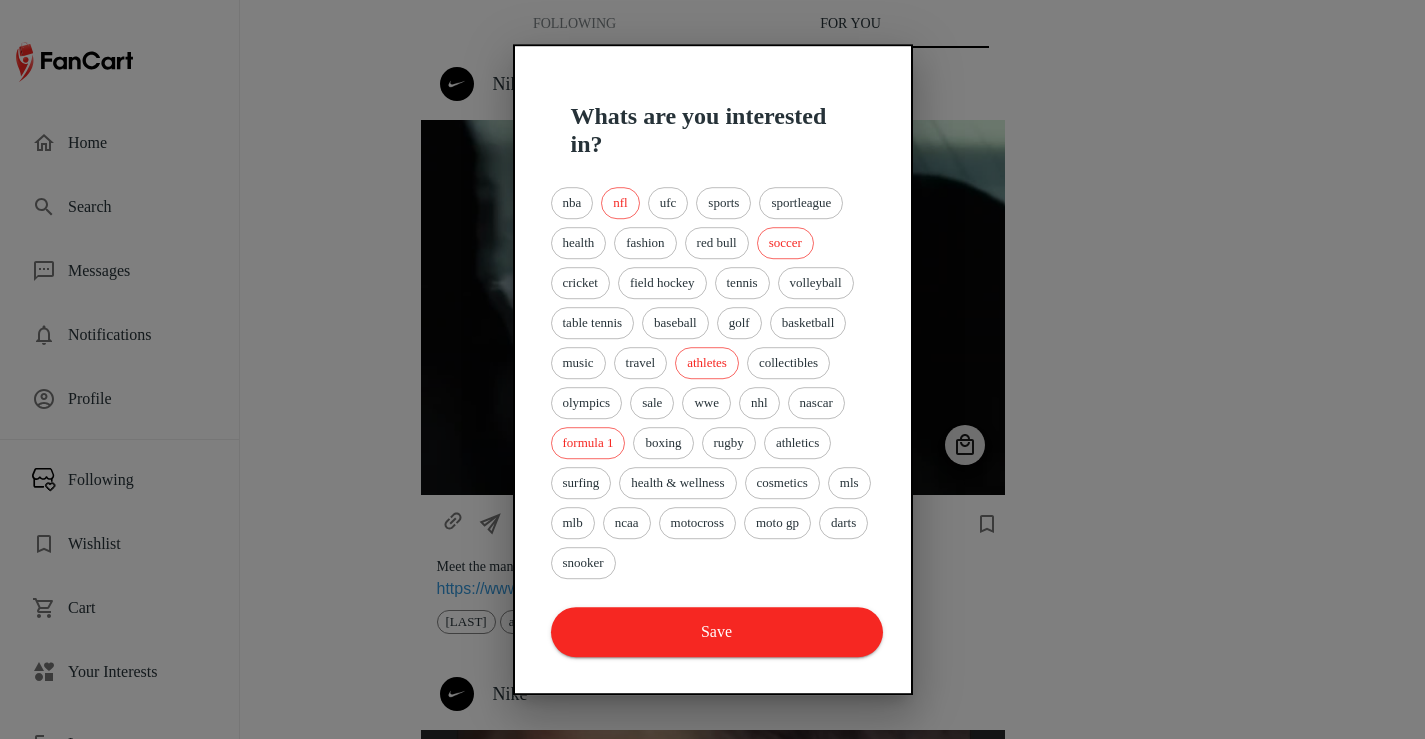 click at bounding box center (712, 369) 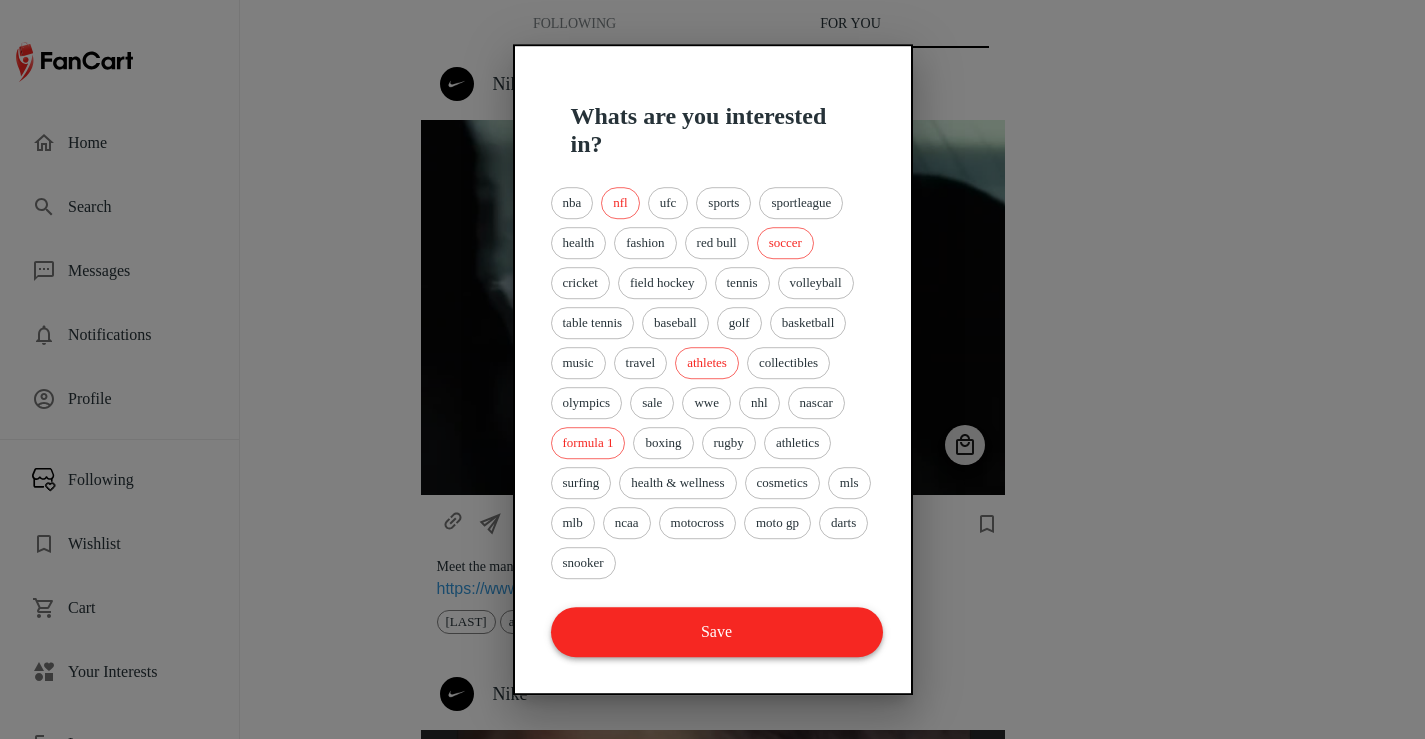 click on "Save" at bounding box center (717, 632) 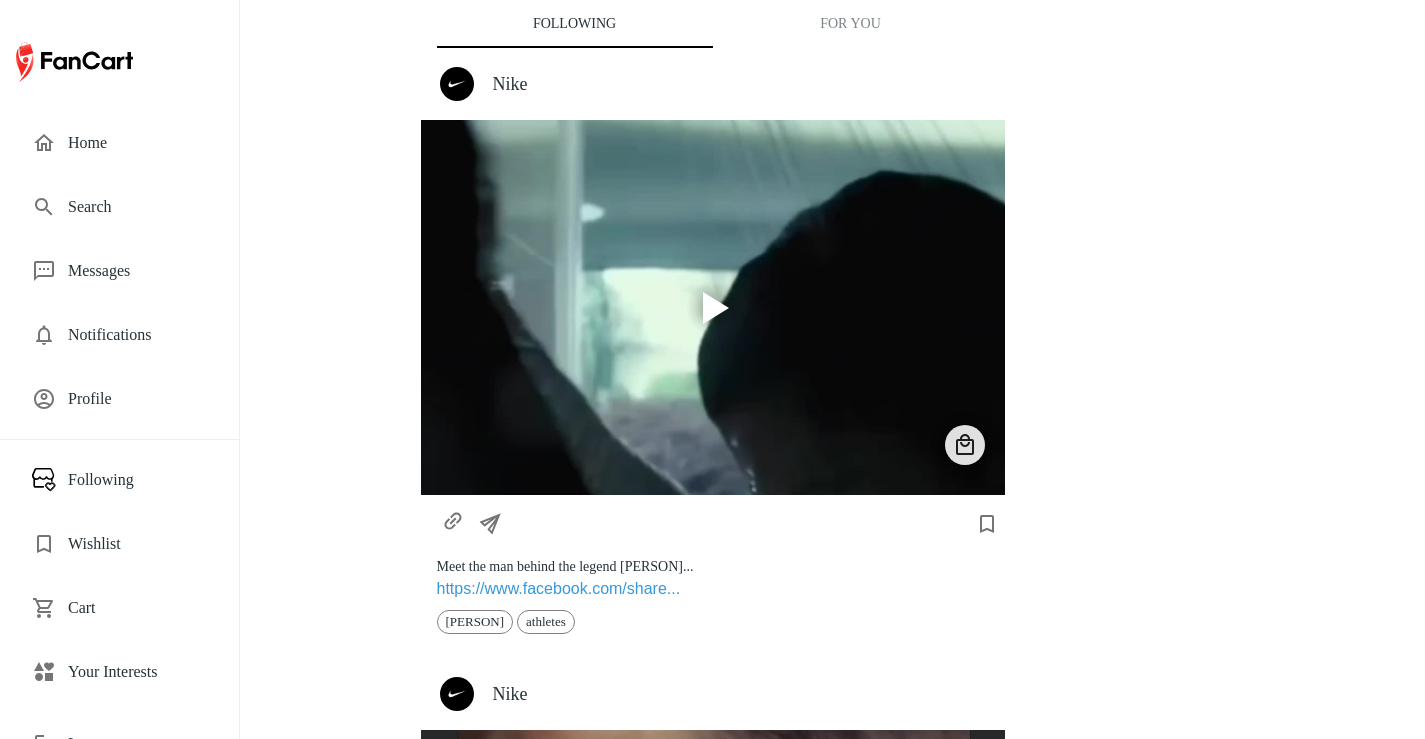 scroll, scrollTop: 0, scrollLeft: 0, axis: both 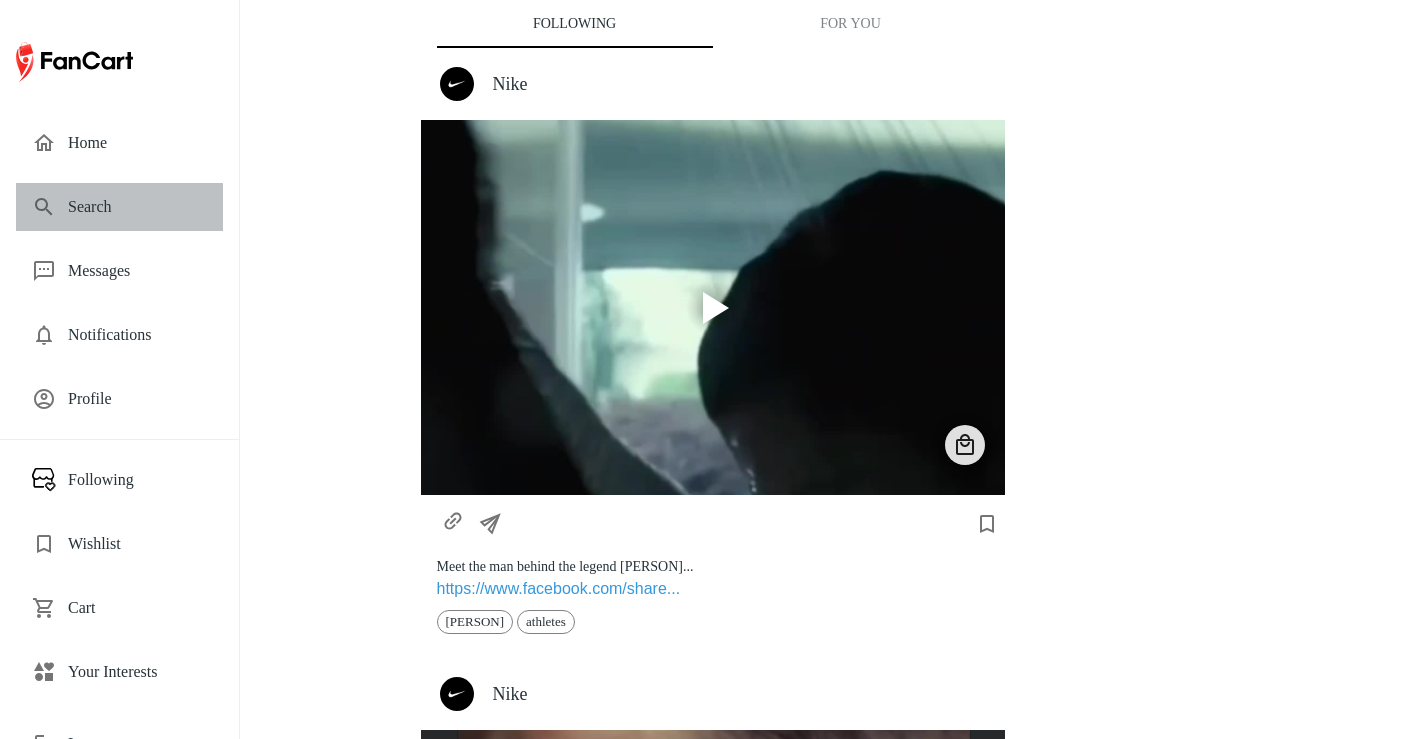 click on "Search" at bounding box center (137, 207) 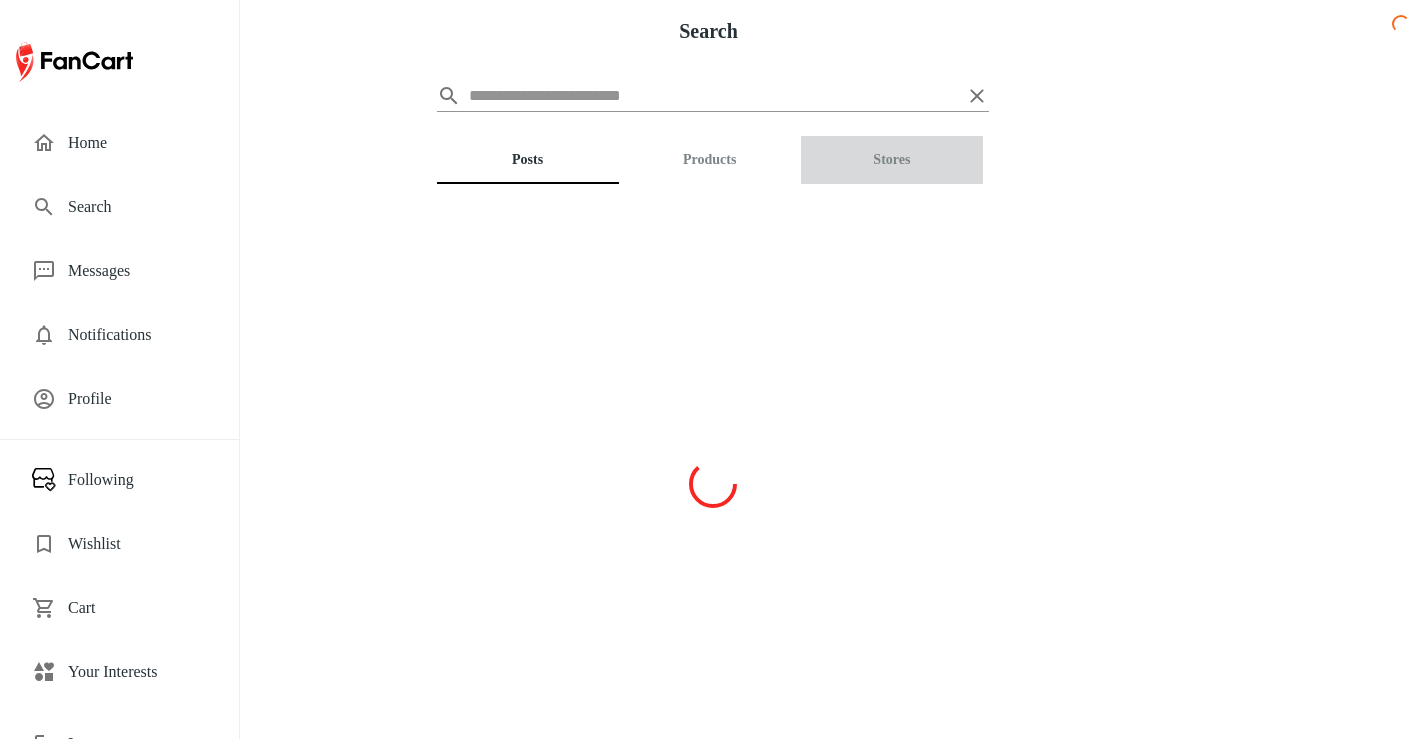 click on "Stores" at bounding box center (892, 160) 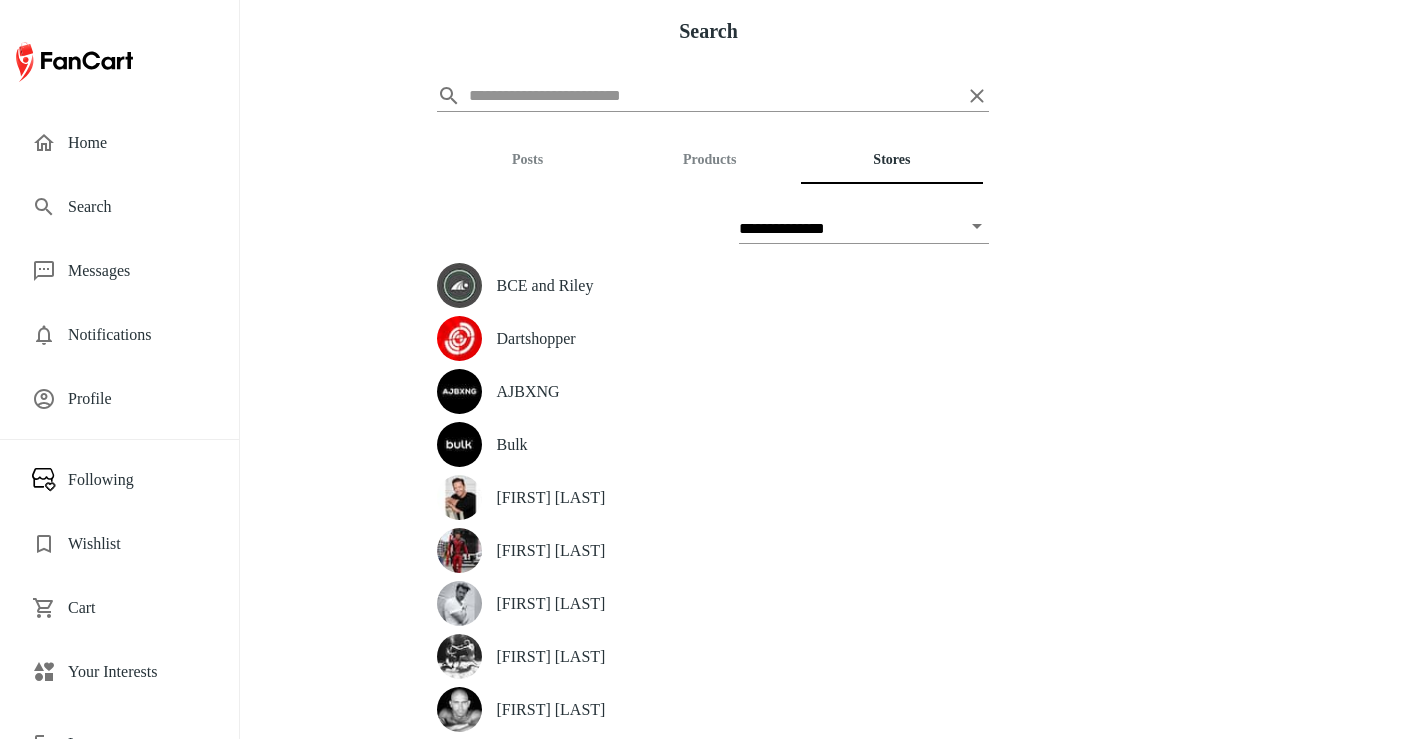 click at bounding box center [713, 96] 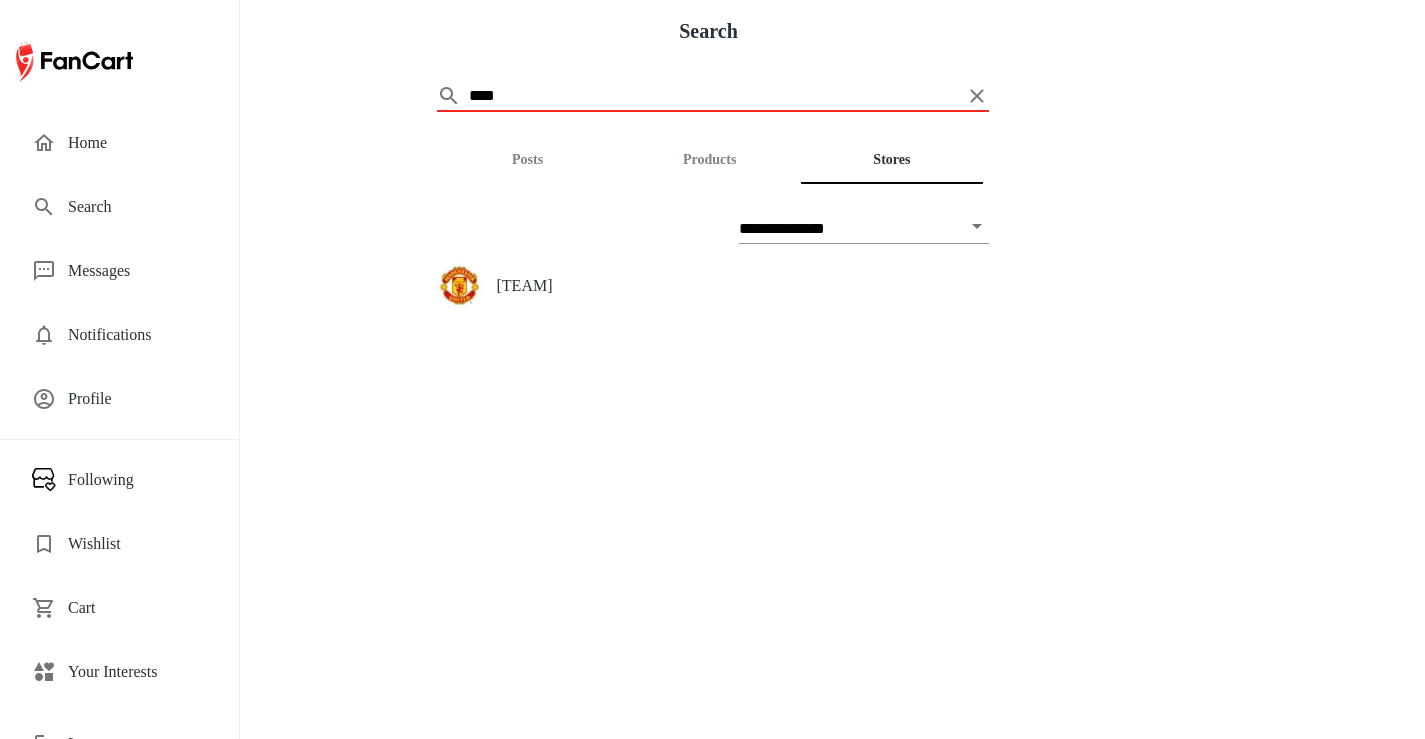 type on "****" 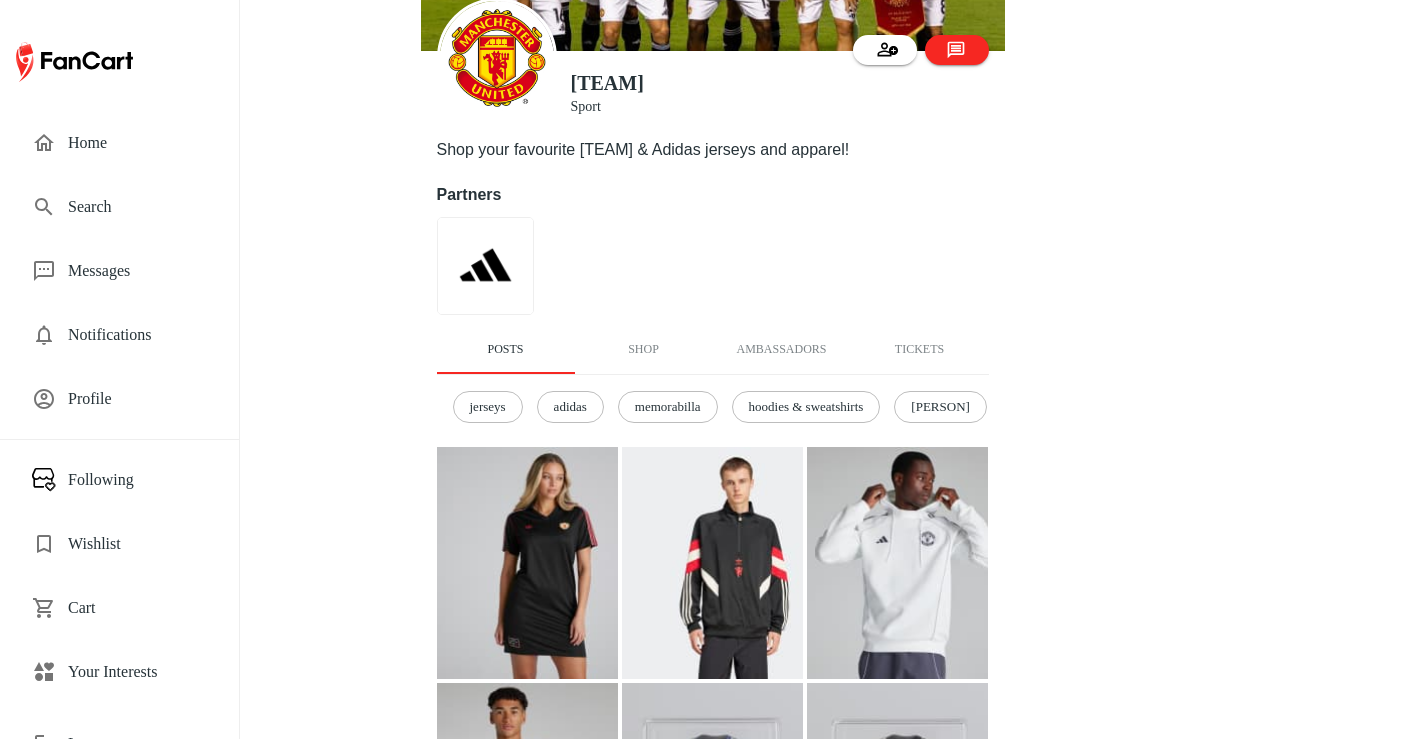 scroll, scrollTop: 160, scrollLeft: 0, axis: vertical 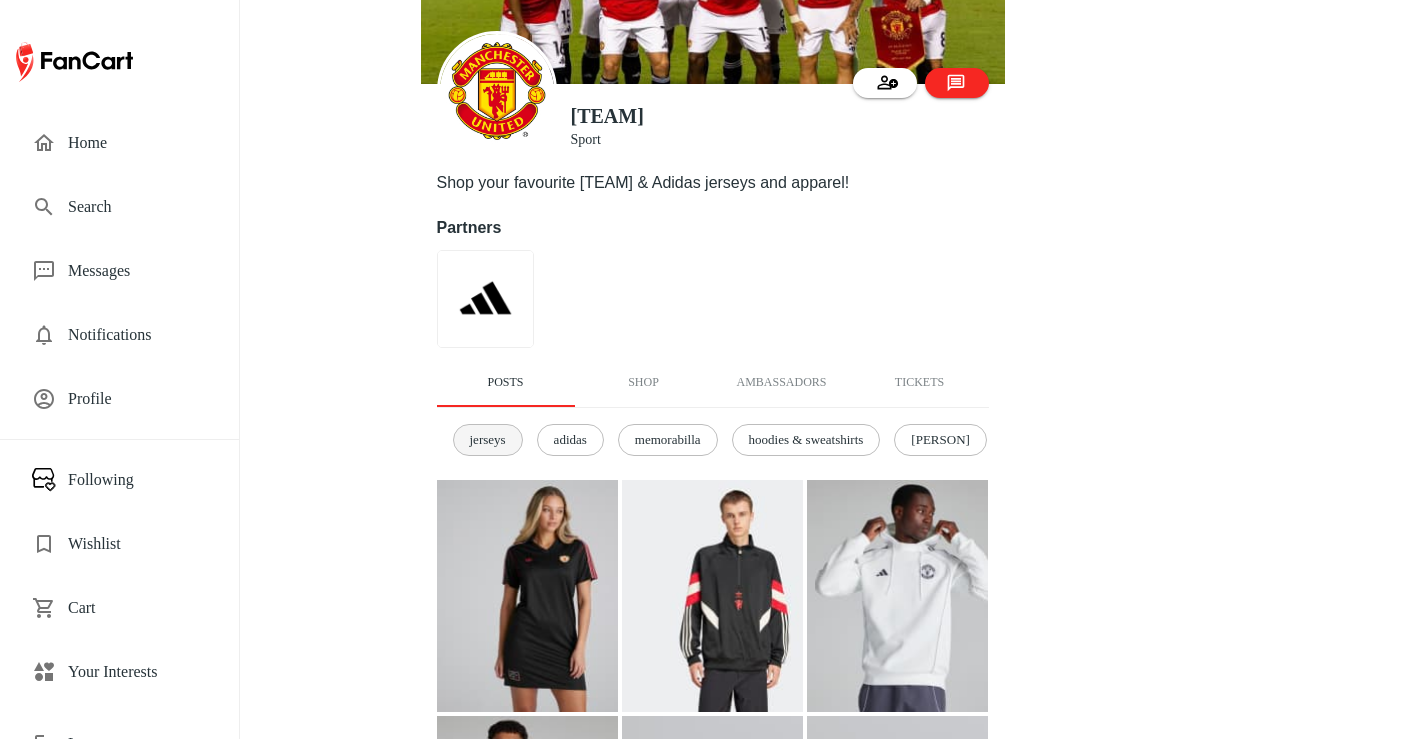 click on "jerseys" at bounding box center [488, 440] 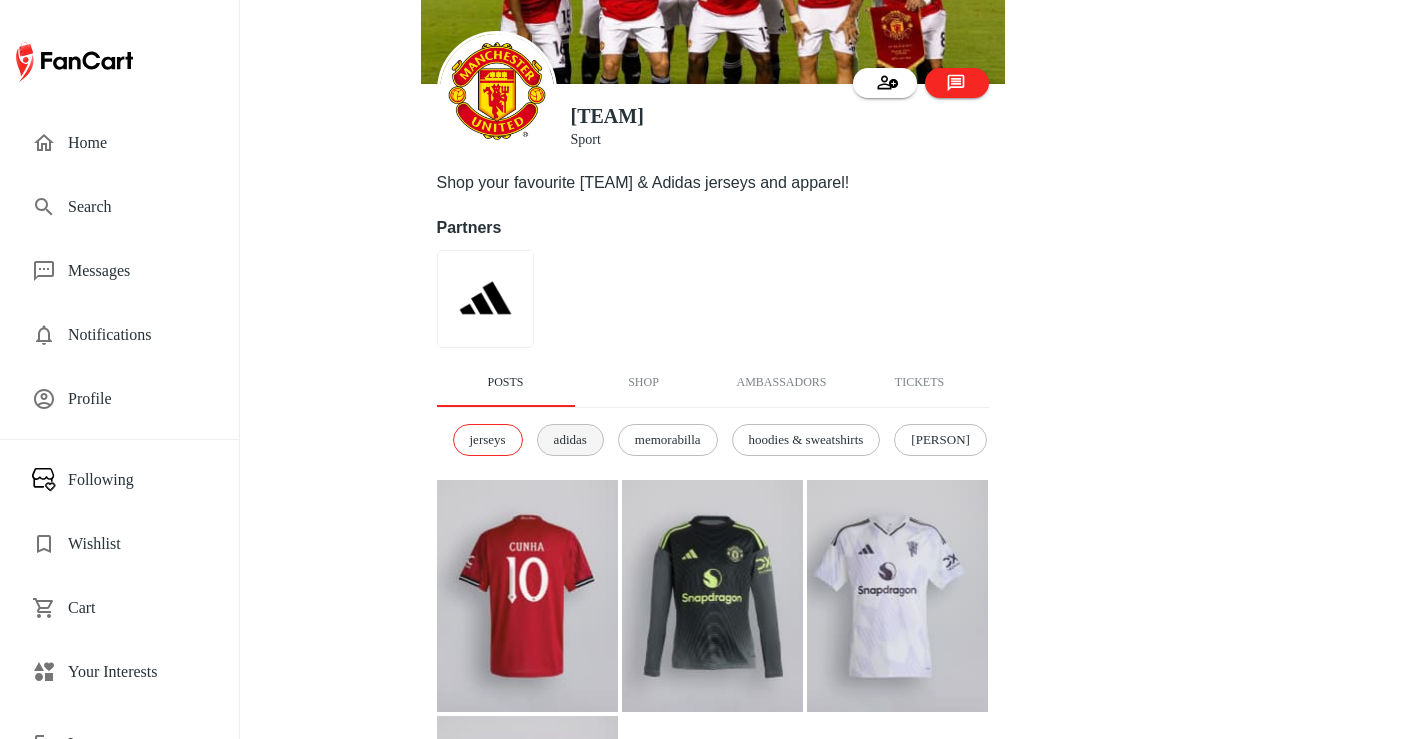 click on "adidas" at bounding box center (570, 440) 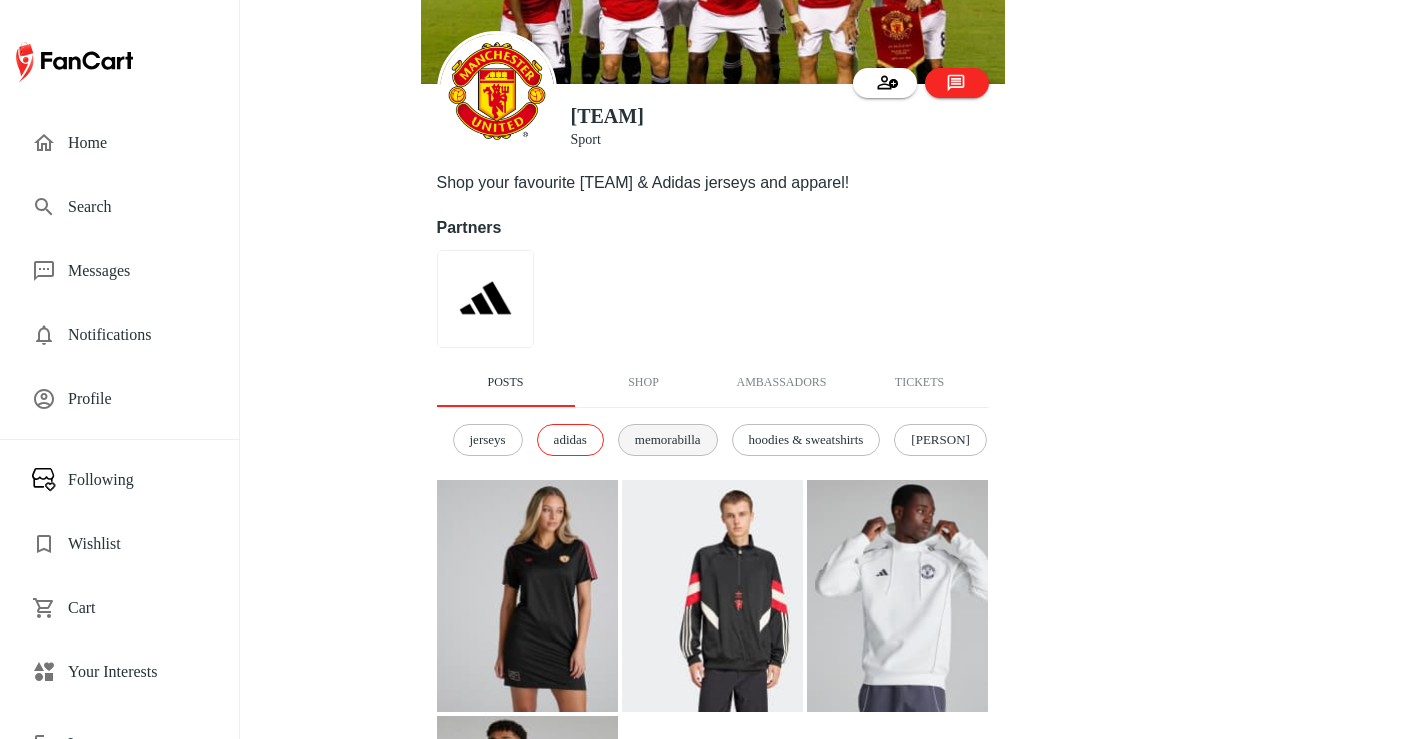 click on "memorabilla" at bounding box center [668, 440] 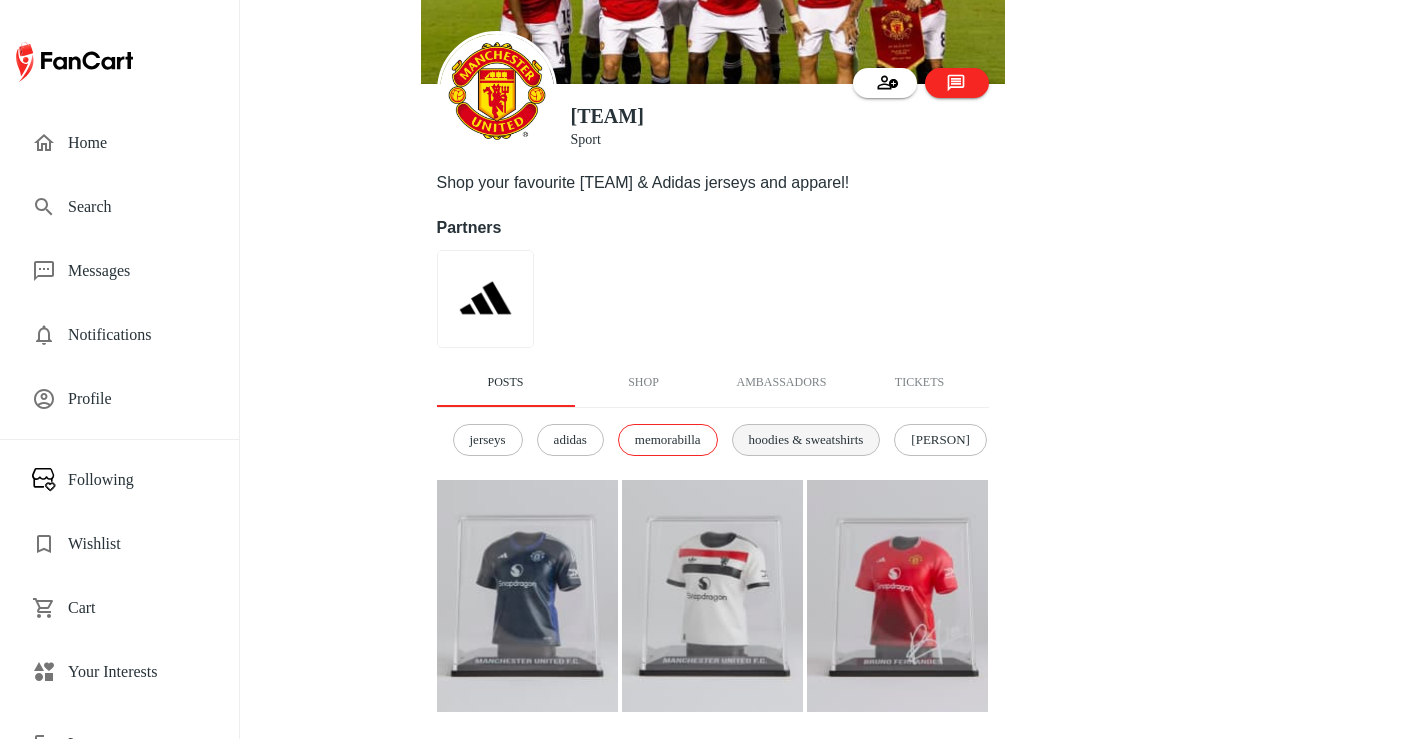 click on "hoodies & sweatshirts" at bounding box center (806, 440) 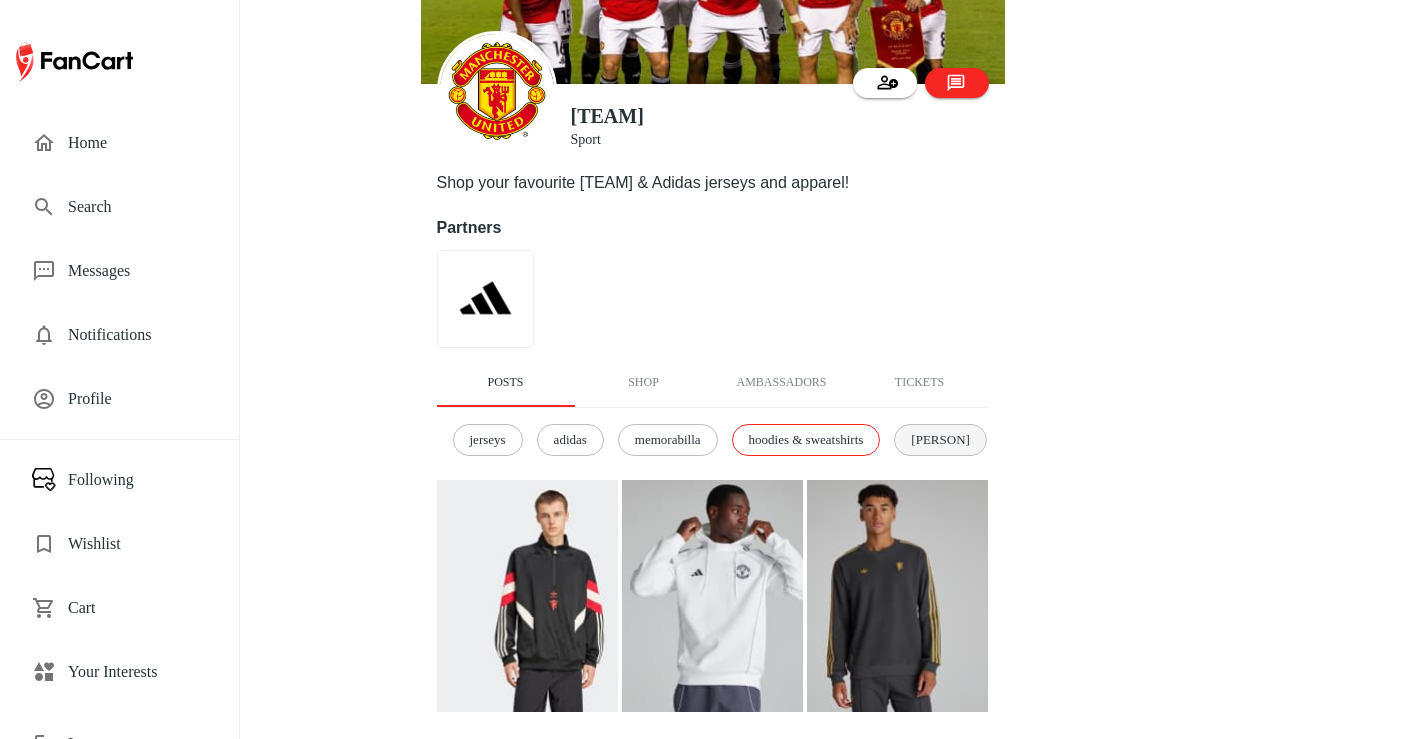 click on "[PERSON]" at bounding box center (940, 440) 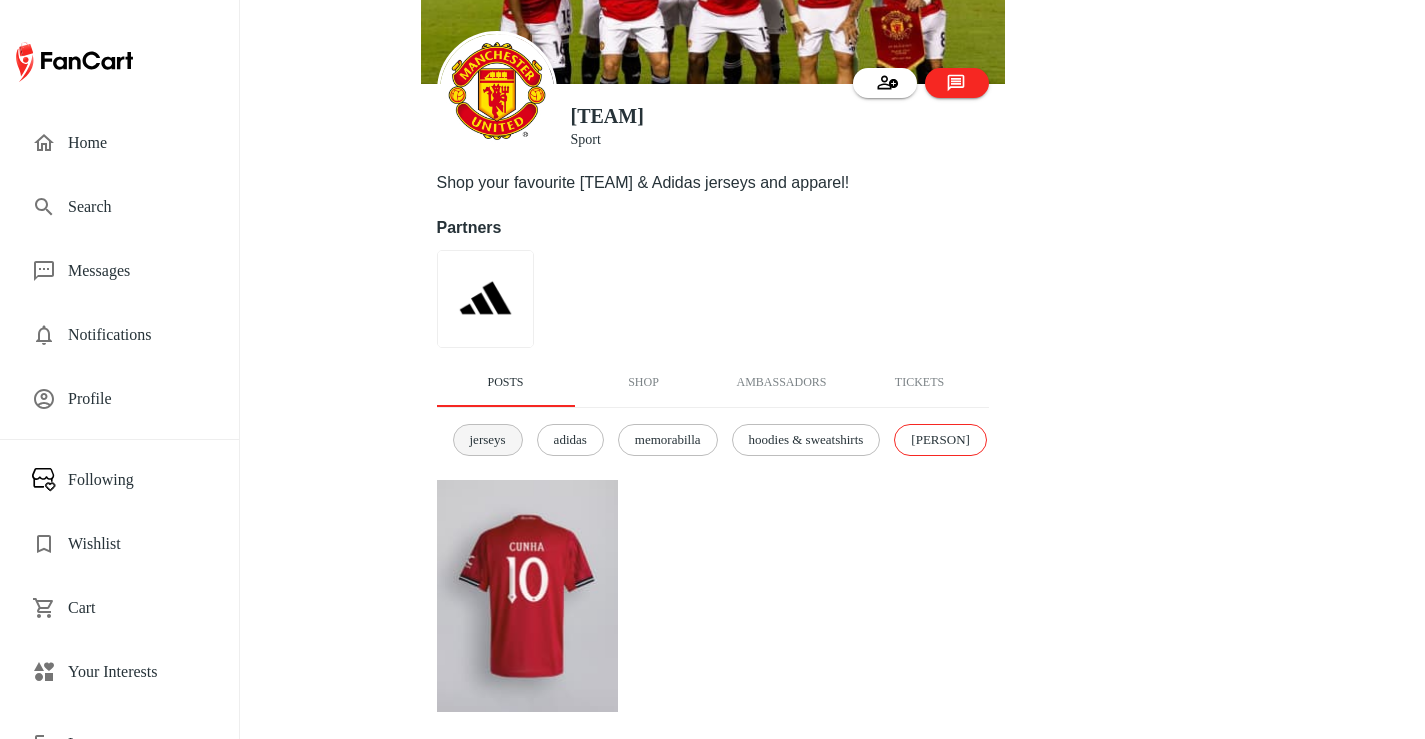 click on "jerseys" at bounding box center [488, 440] 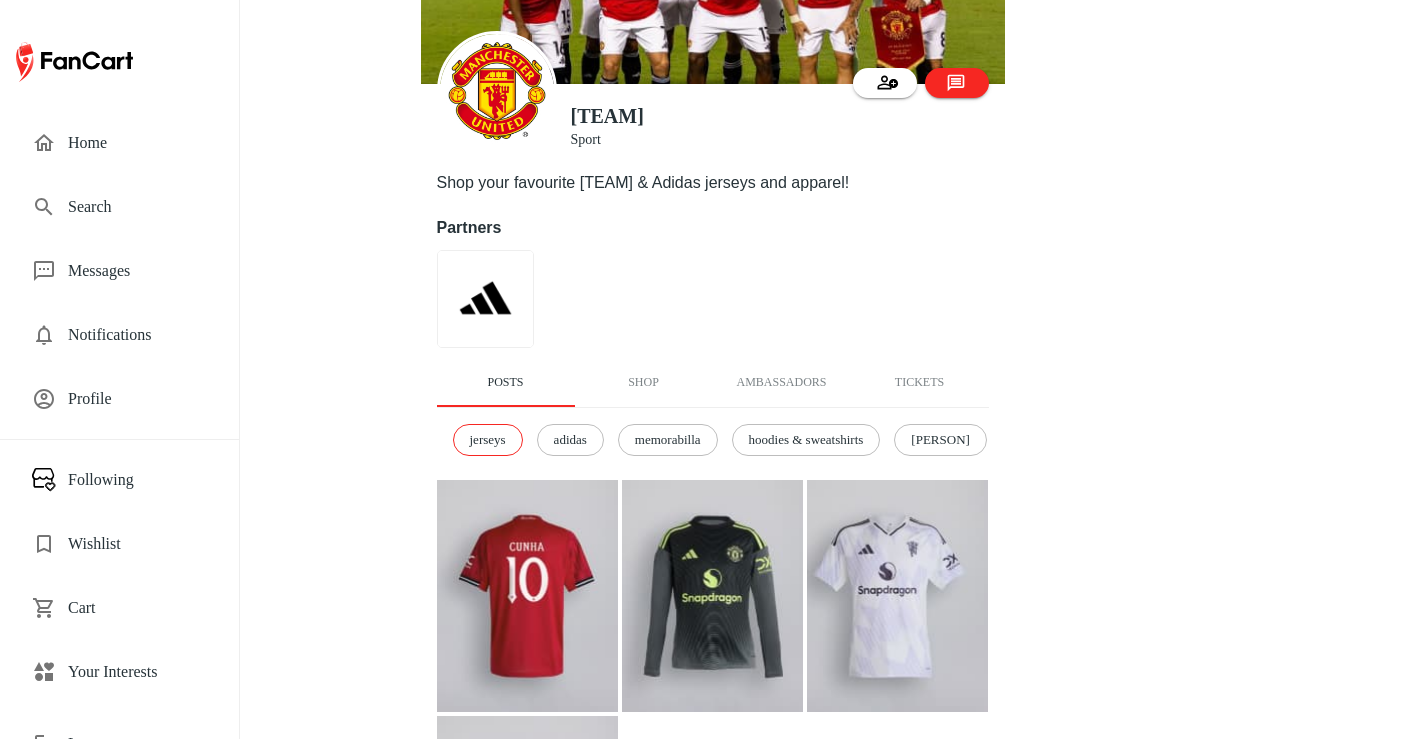 scroll, scrollTop: 0, scrollLeft: 0, axis: both 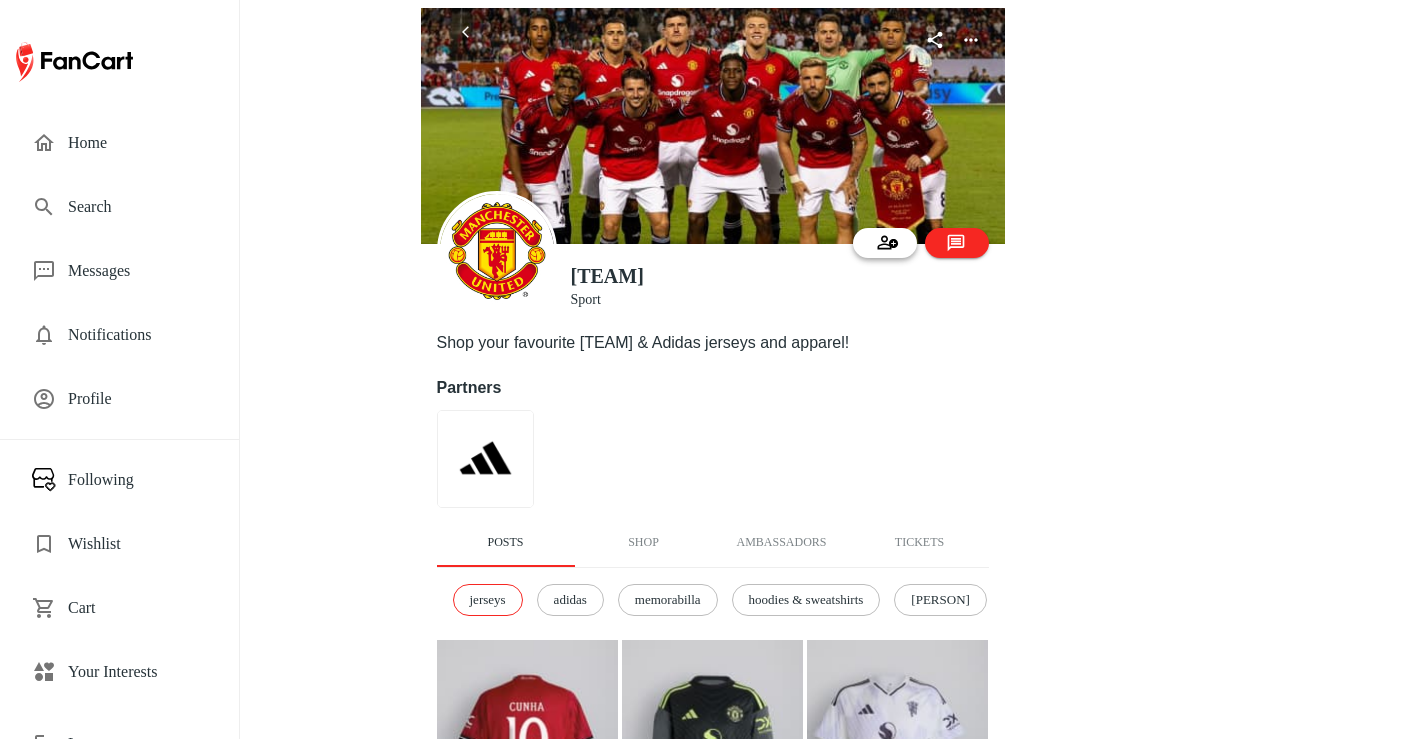 click at bounding box center [885, 243] 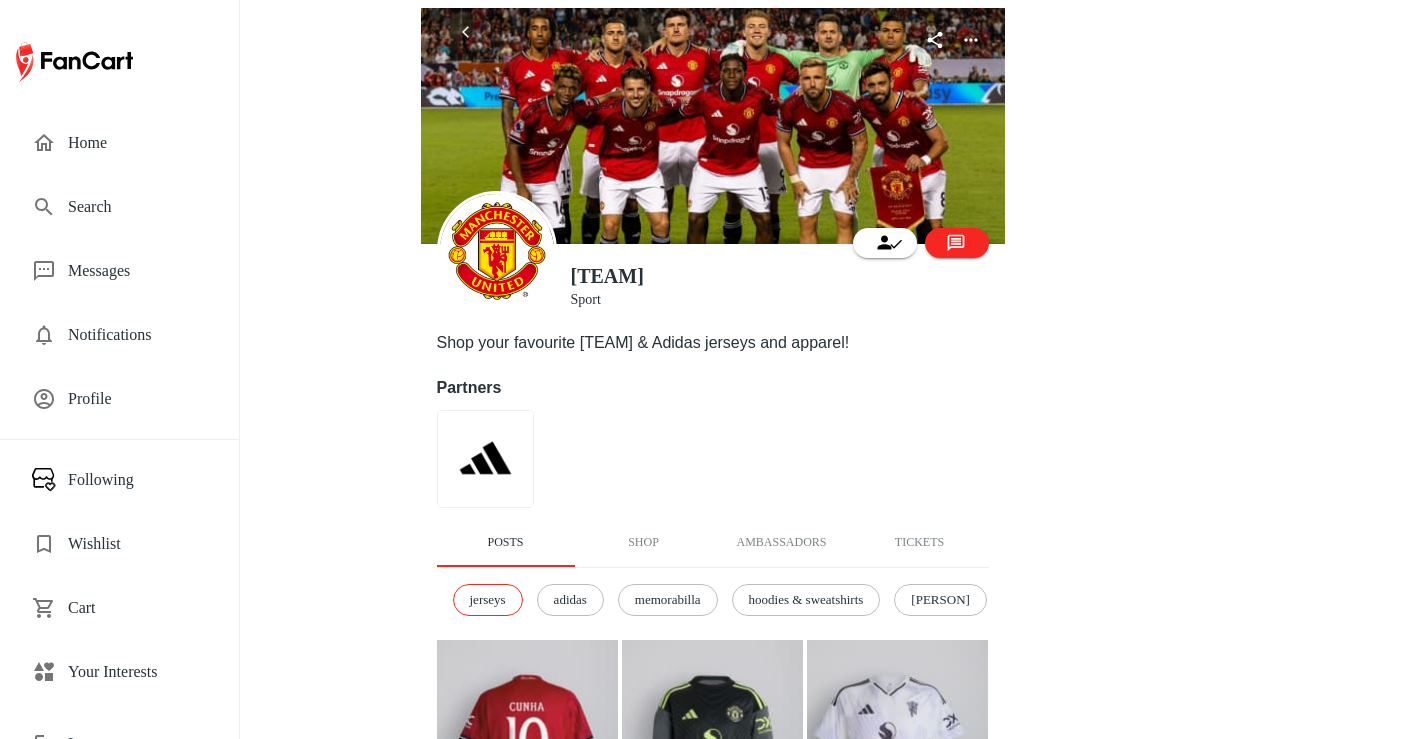 click on "Home" at bounding box center (137, 143) 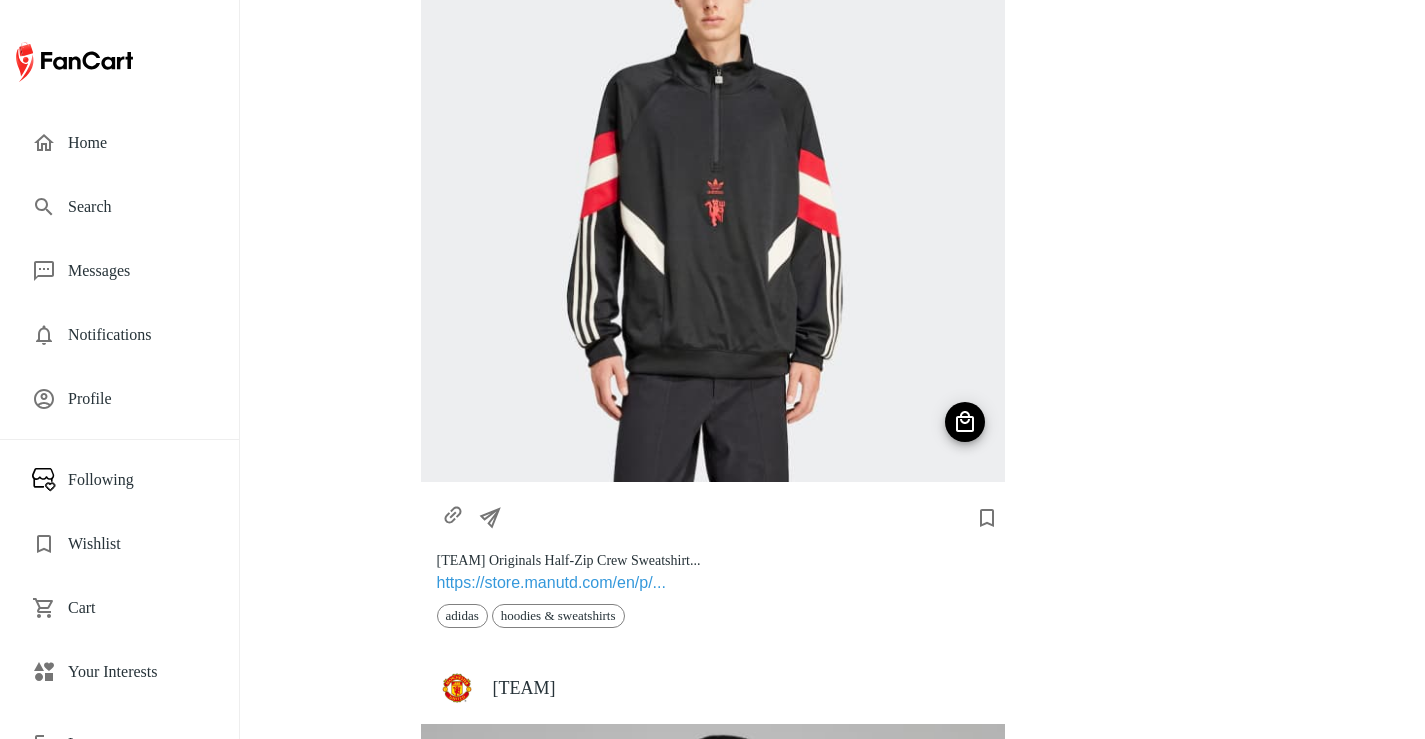 scroll, scrollTop: 1031, scrollLeft: 0, axis: vertical 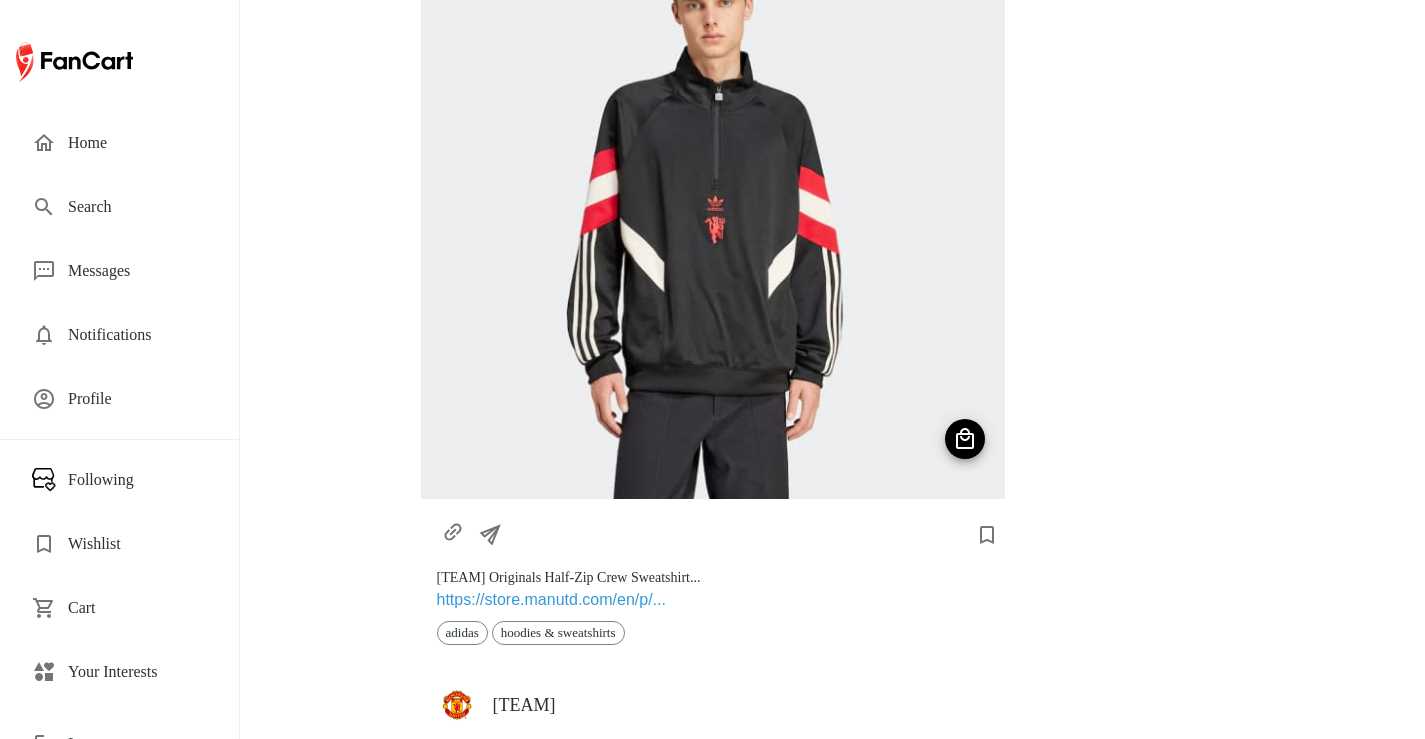 click on "Your Interests" at bounding box center [137, 672] 